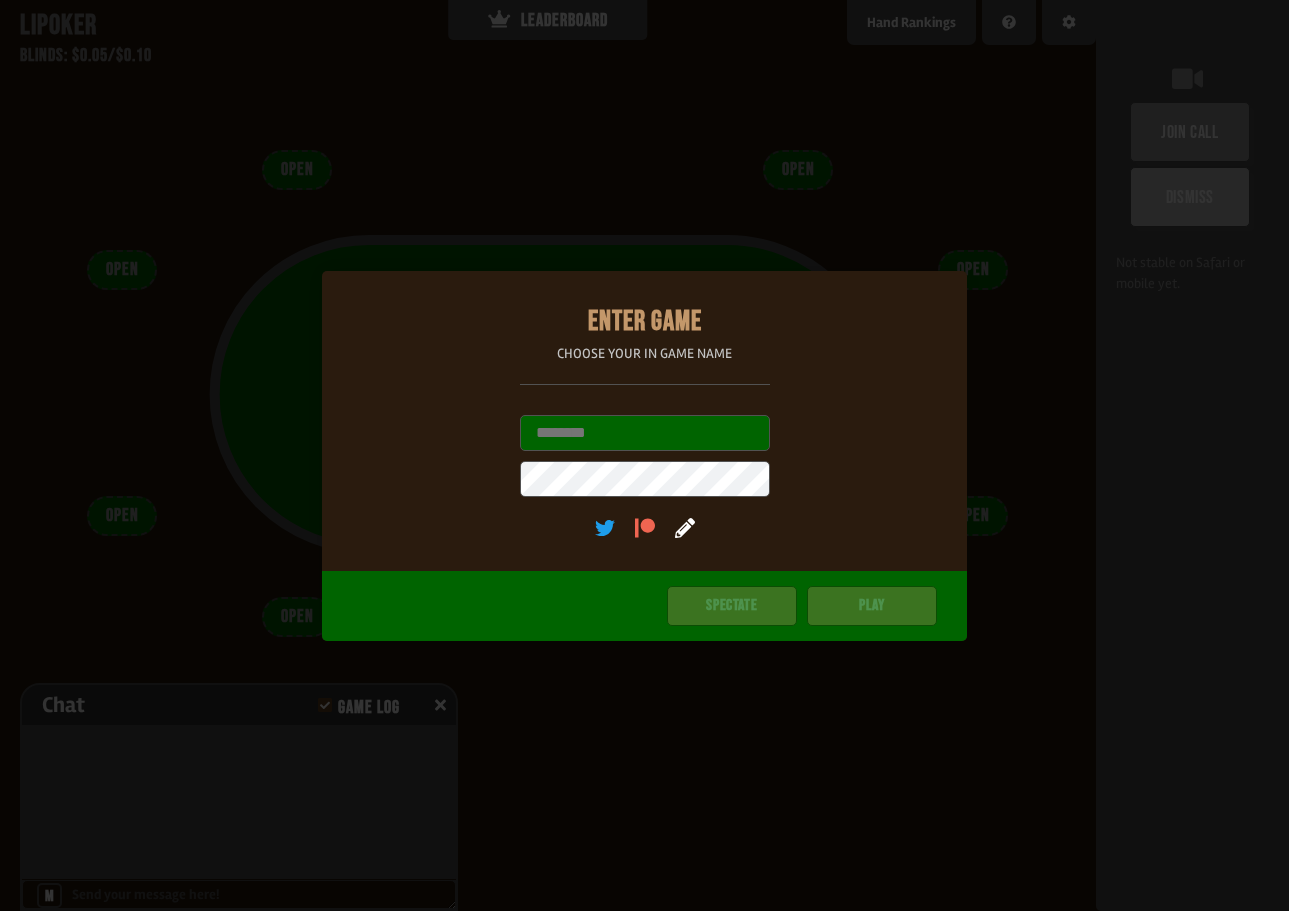 scroll, scrollTop: 0, scrollLeft: 0, axis: both 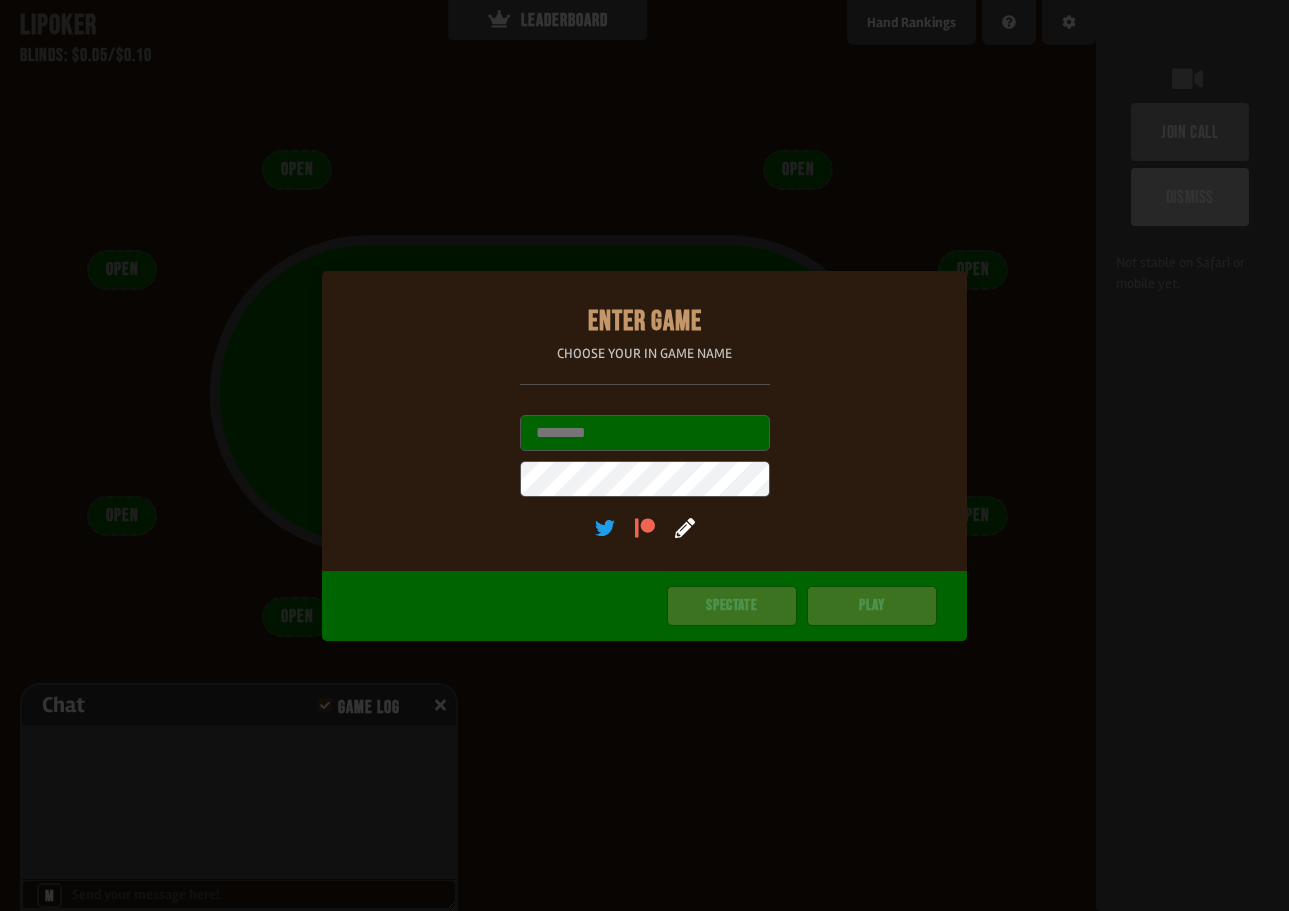 click on "Username" at bounding box center [645, 433] 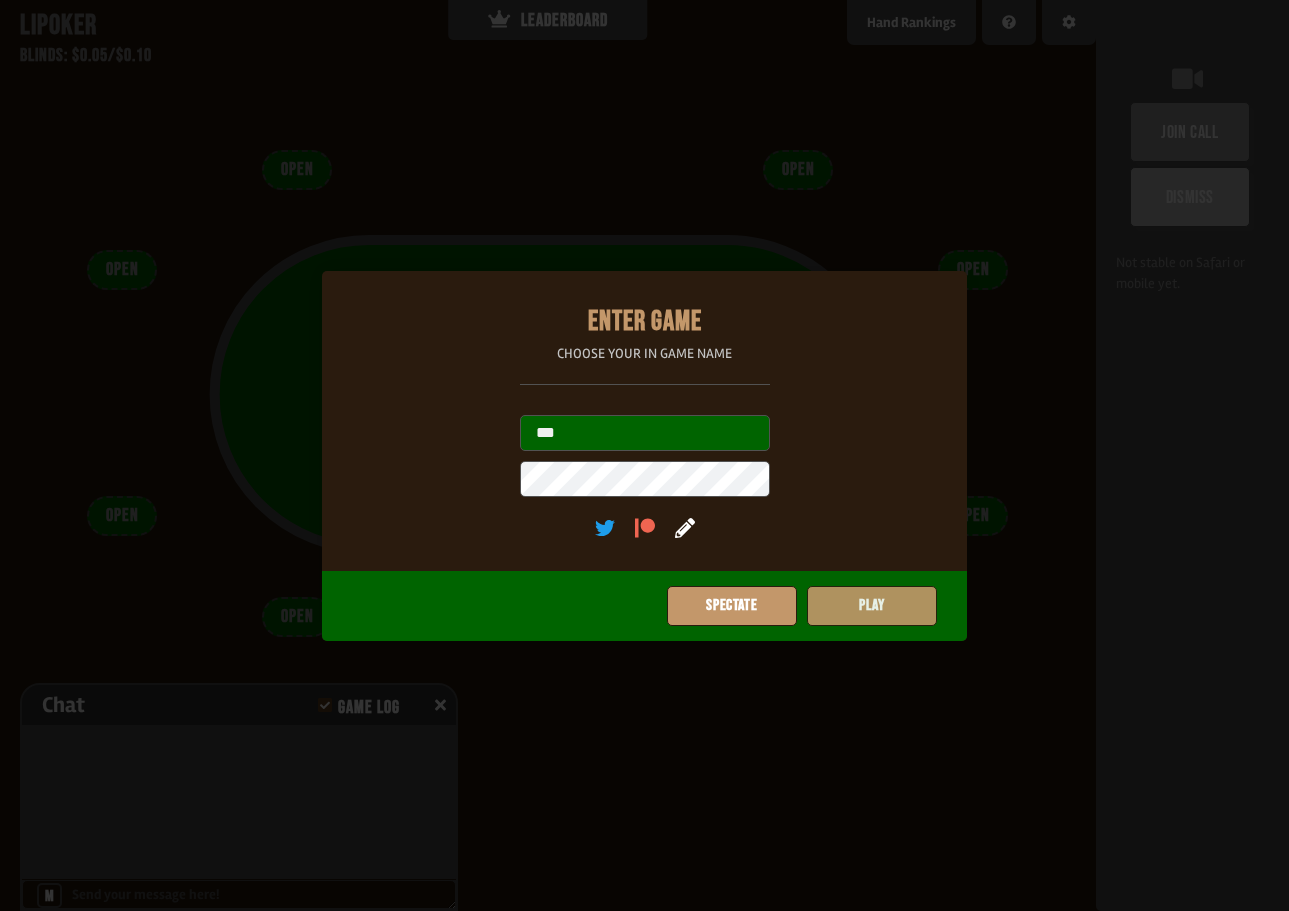 type on "***" 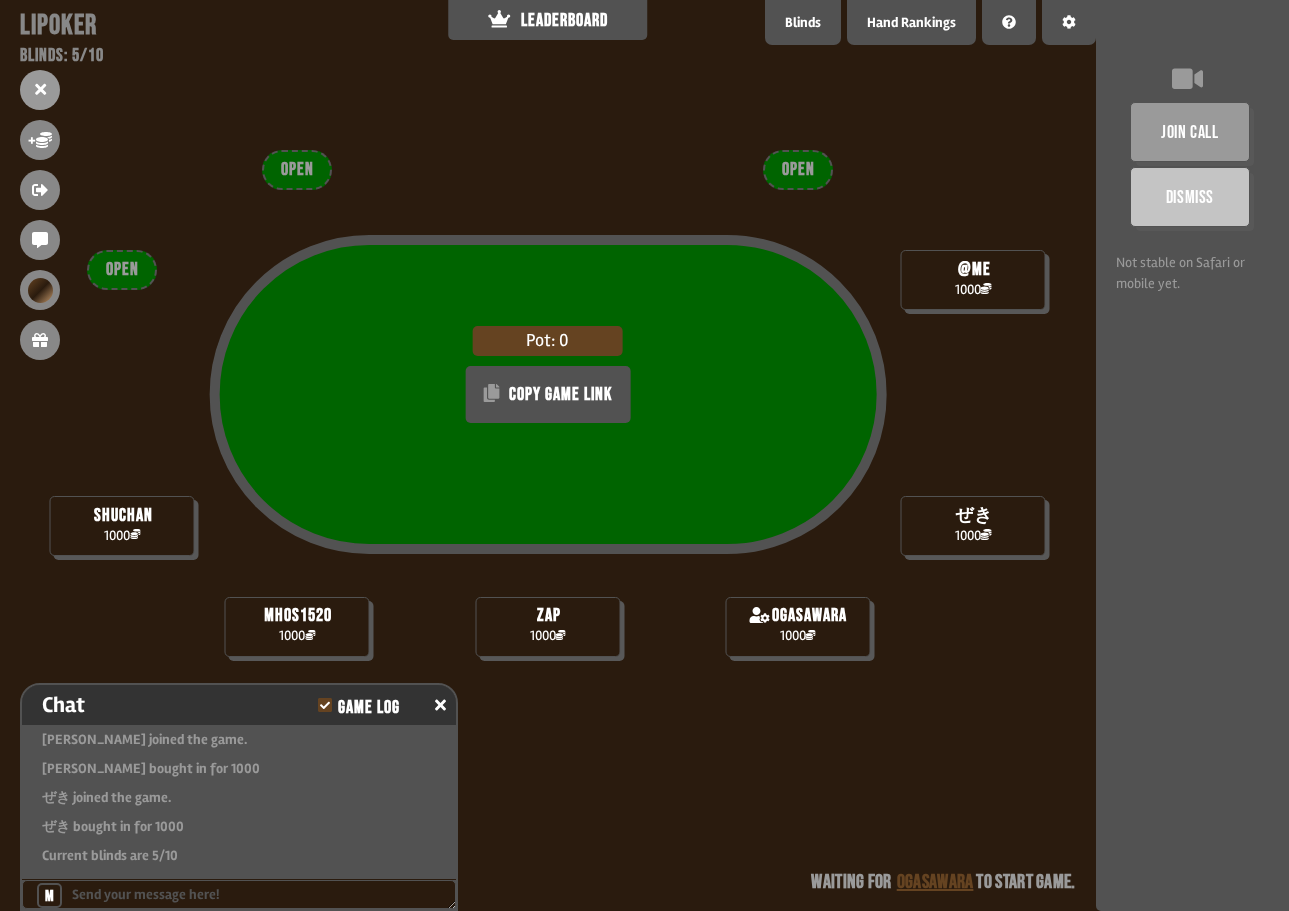 scroll, scrollTop: 320, scrollLeft: 0, axis: vertical 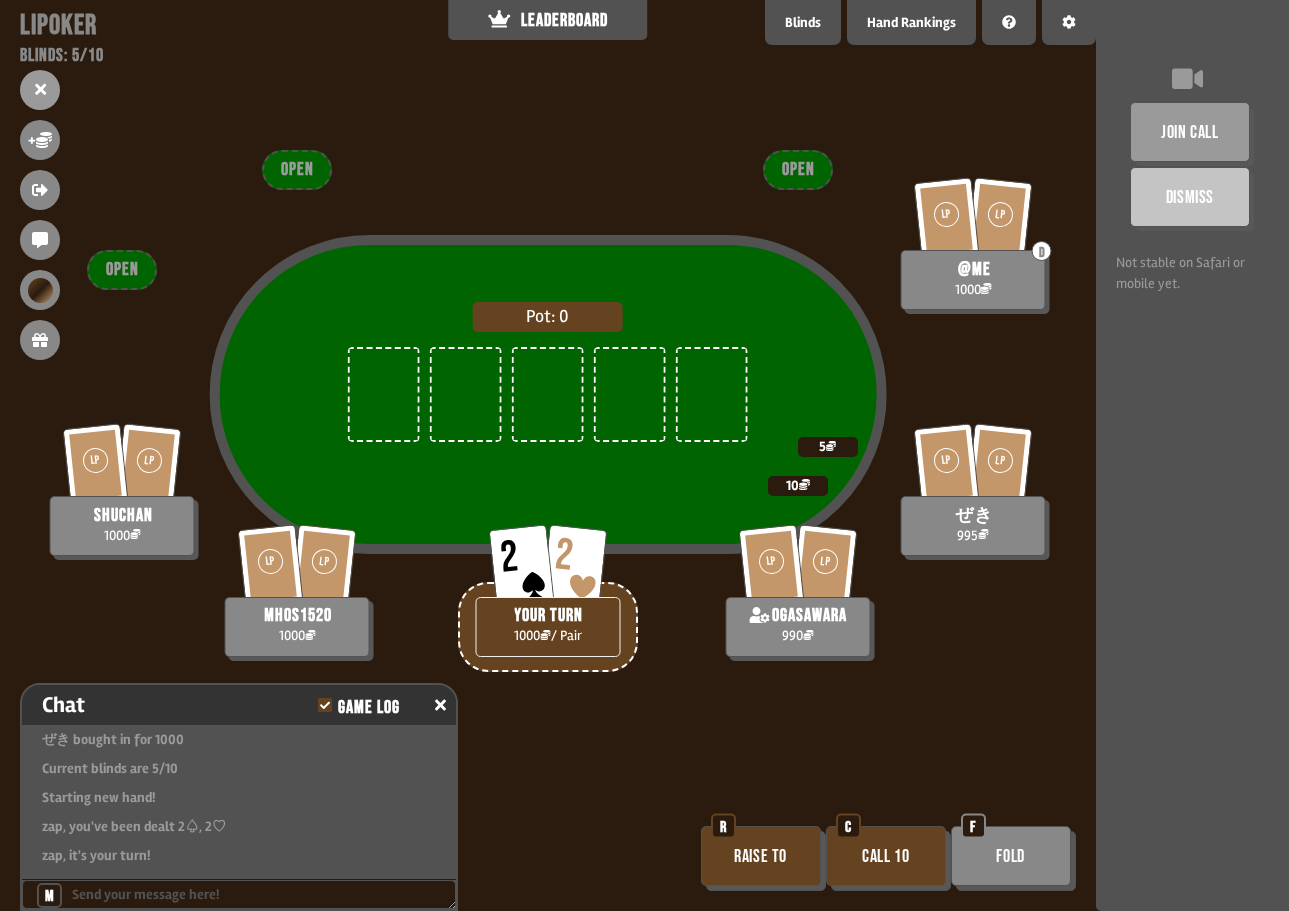 click on "Raise to" at bounding box center (761, 856) 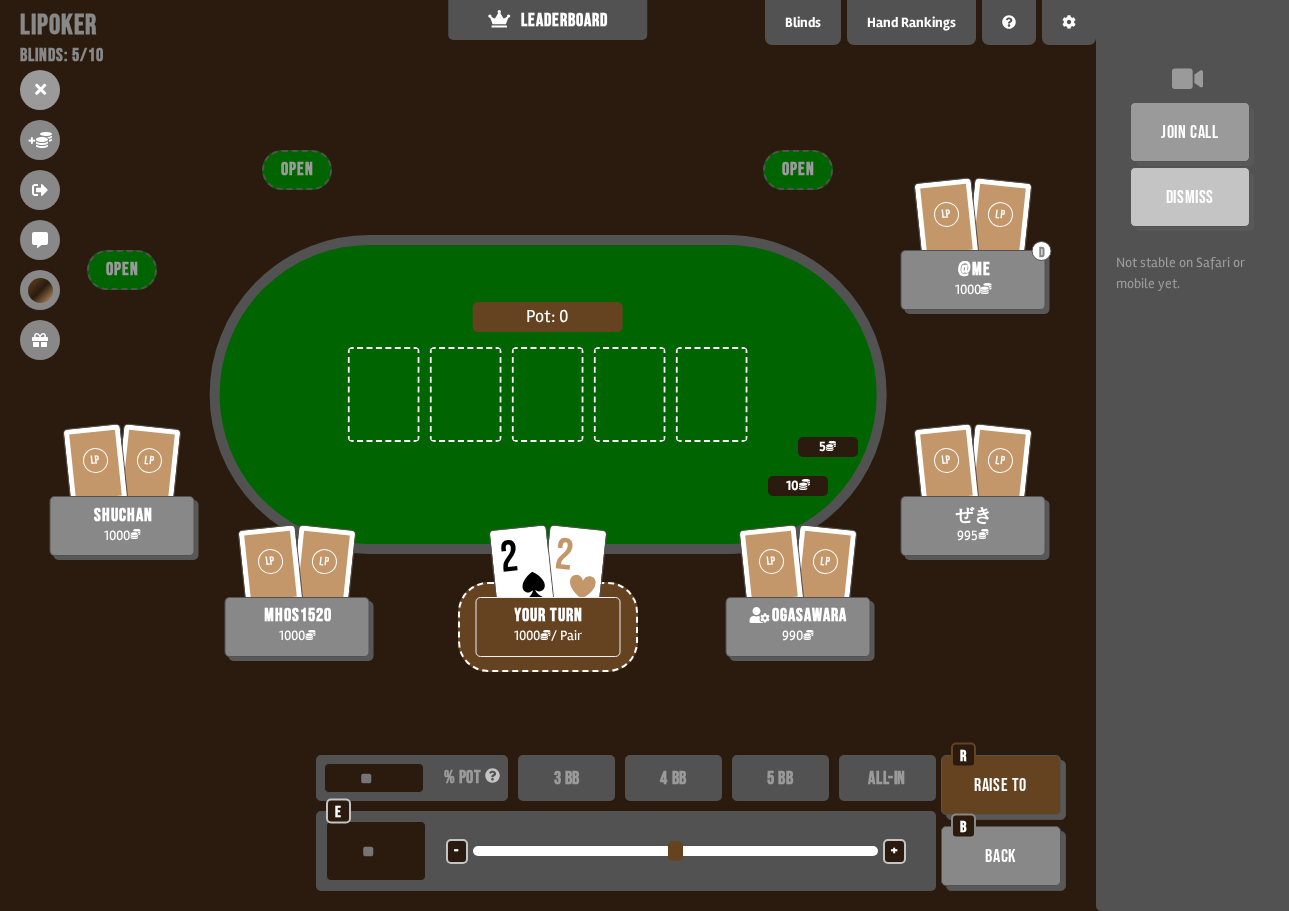 click on "3 BB" at bounding box center [566, 778] 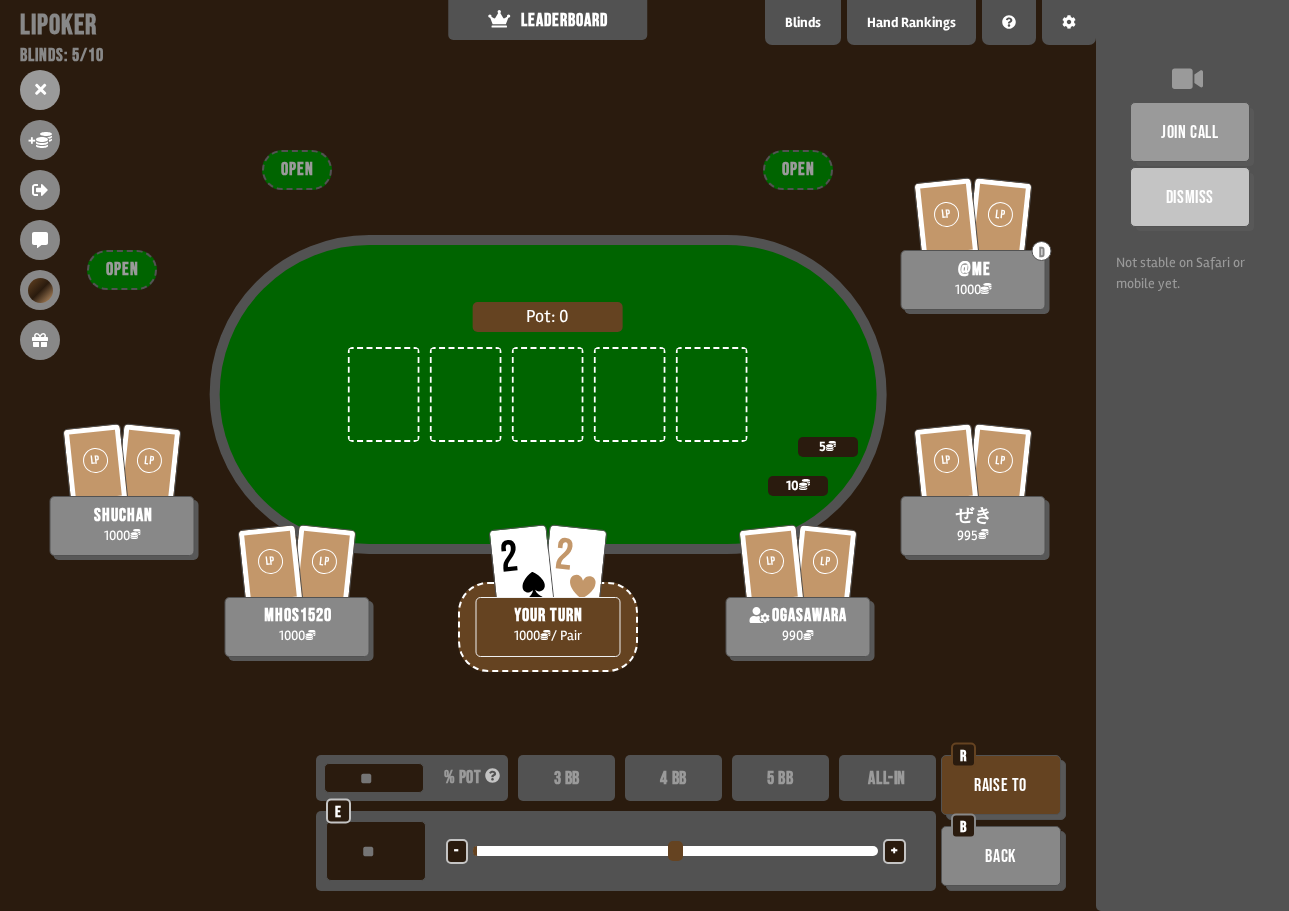 click on "Raise to" at bounding box center (1001, 785) 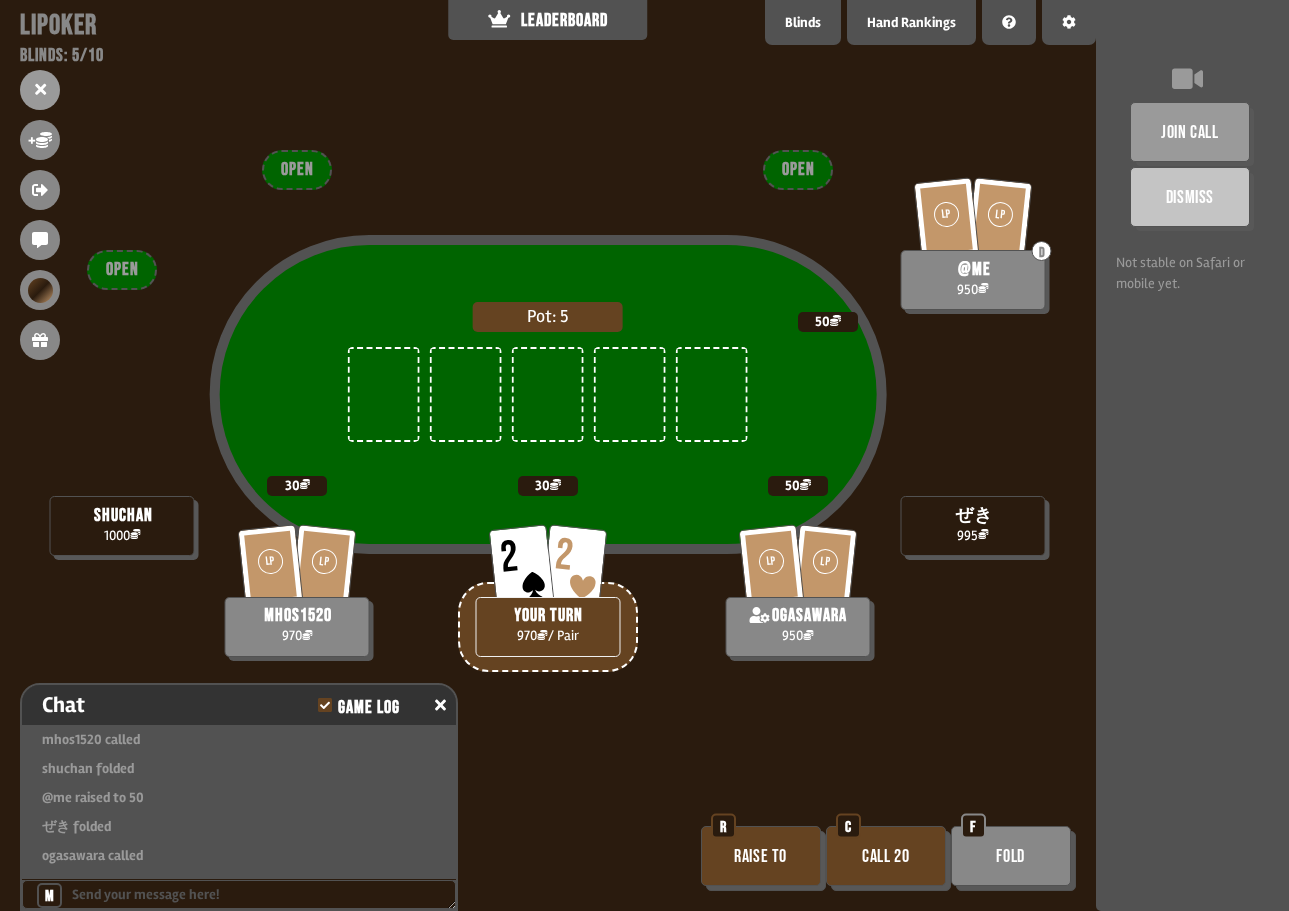 scroll, scrollTop: 523, scrollLeft: 0, axis: vertical 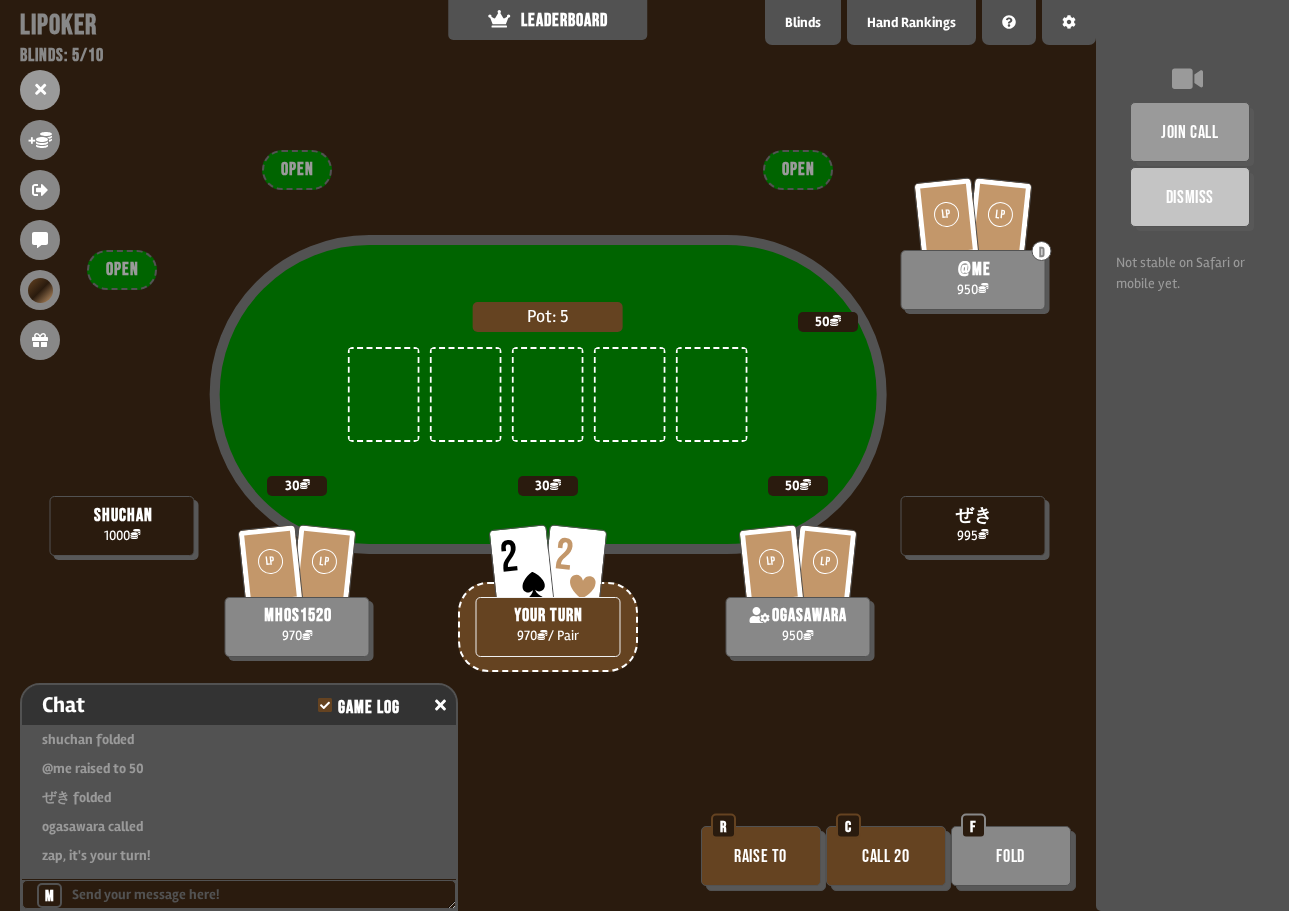 click on "Raise to" at bounding box center (761, 856) 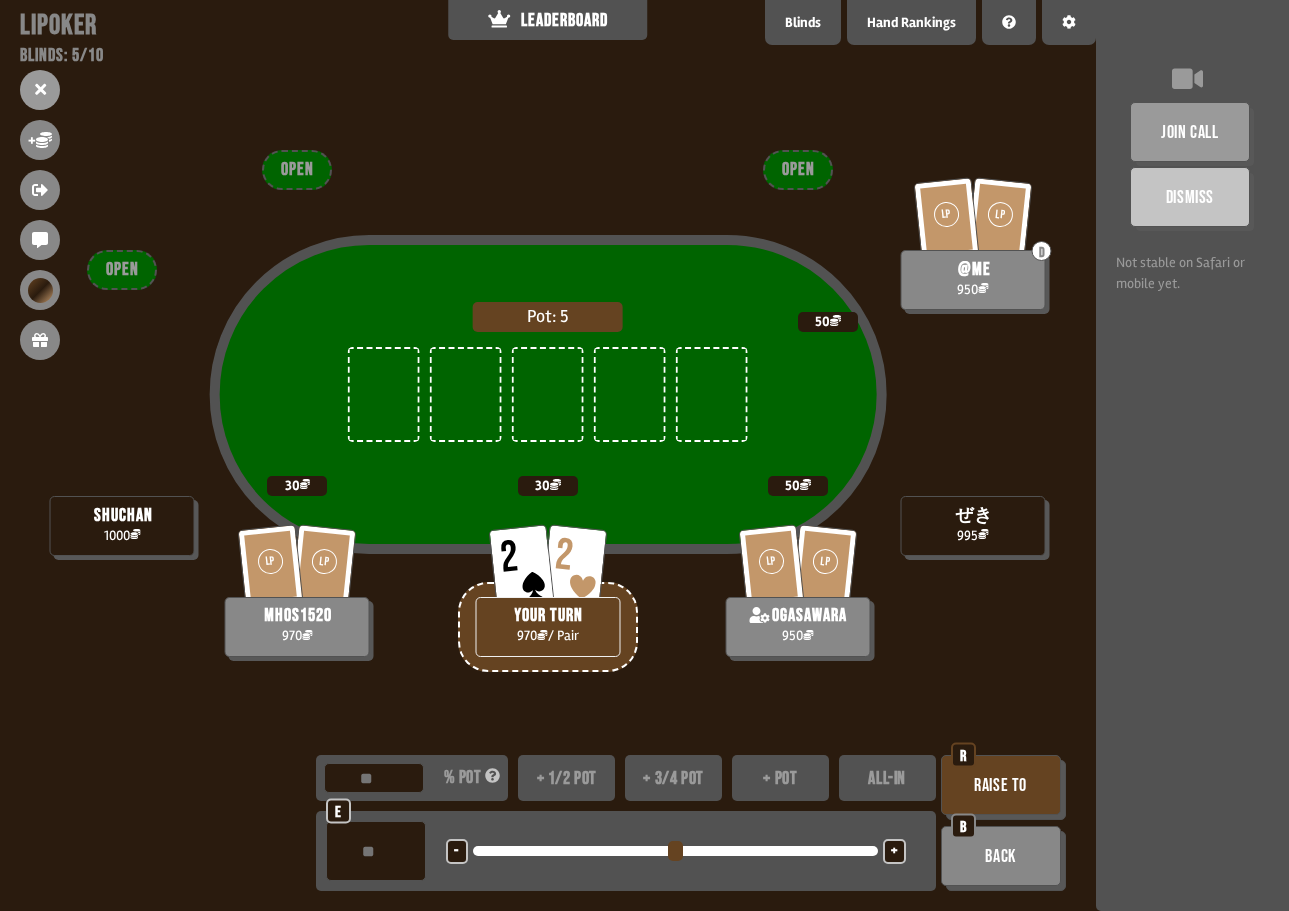 click on "+" at bounding box center [894, 851] 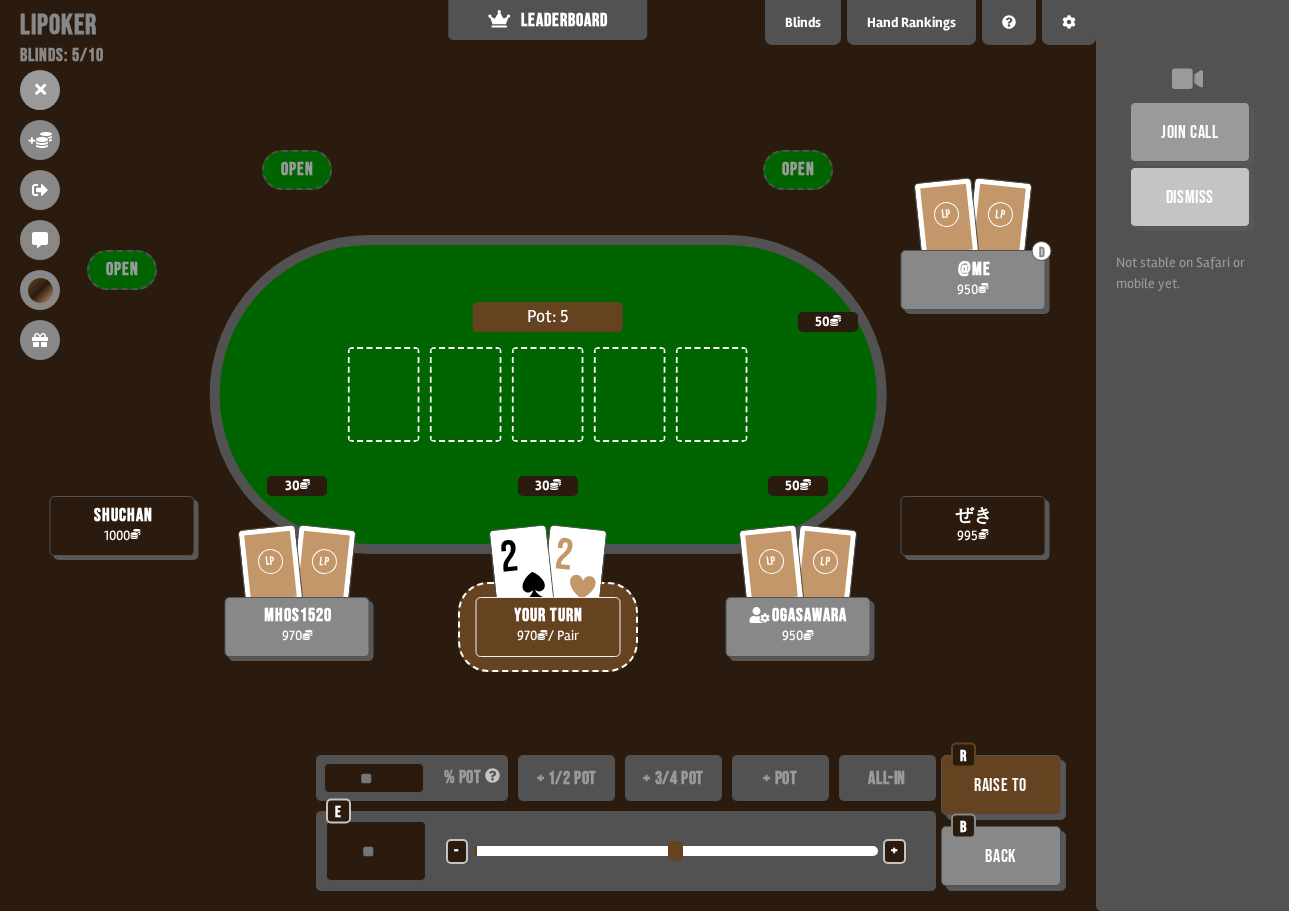 click on "+" at bounding box center [894, 851] 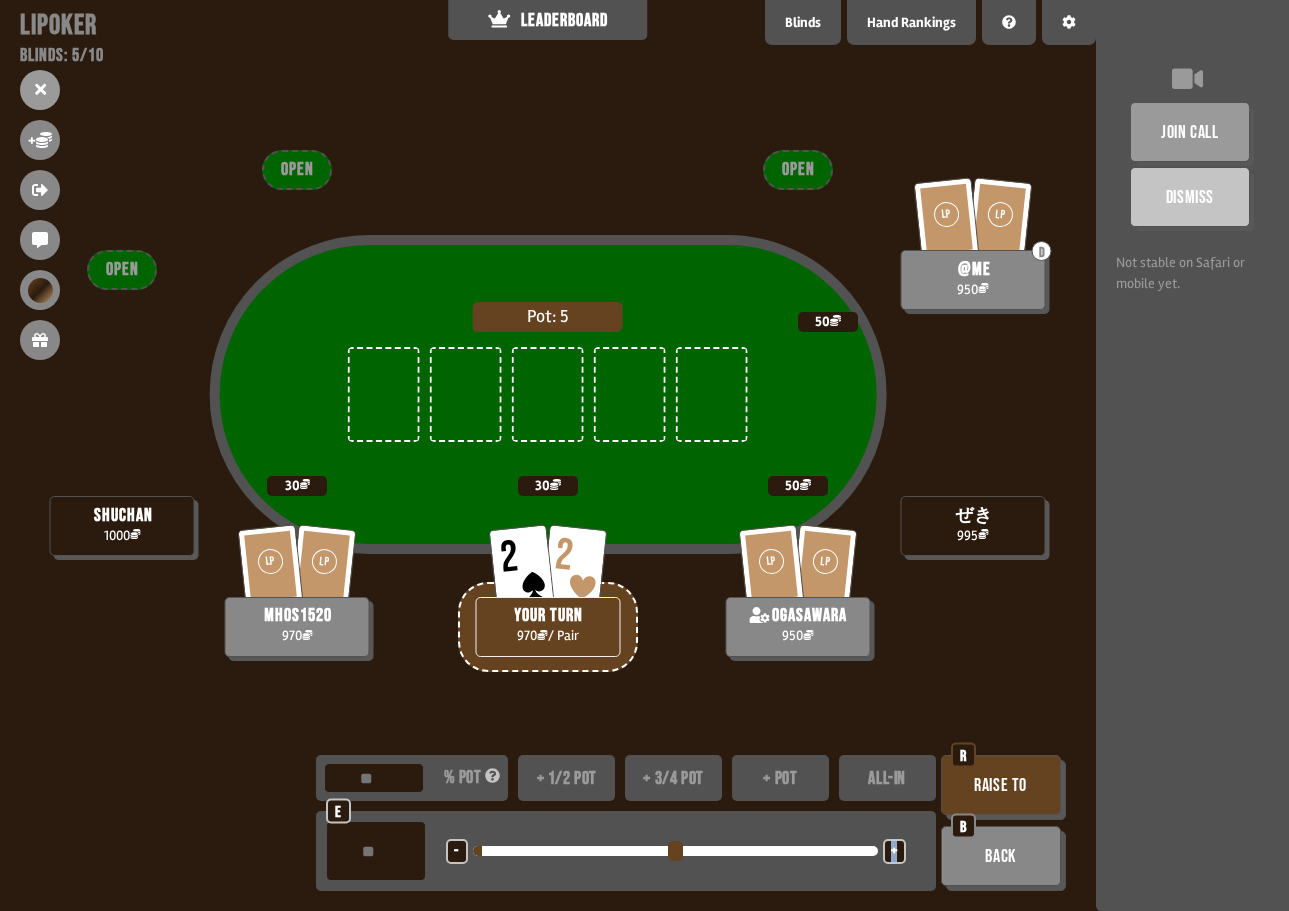 click on "+" at bounding box center (894, 851) 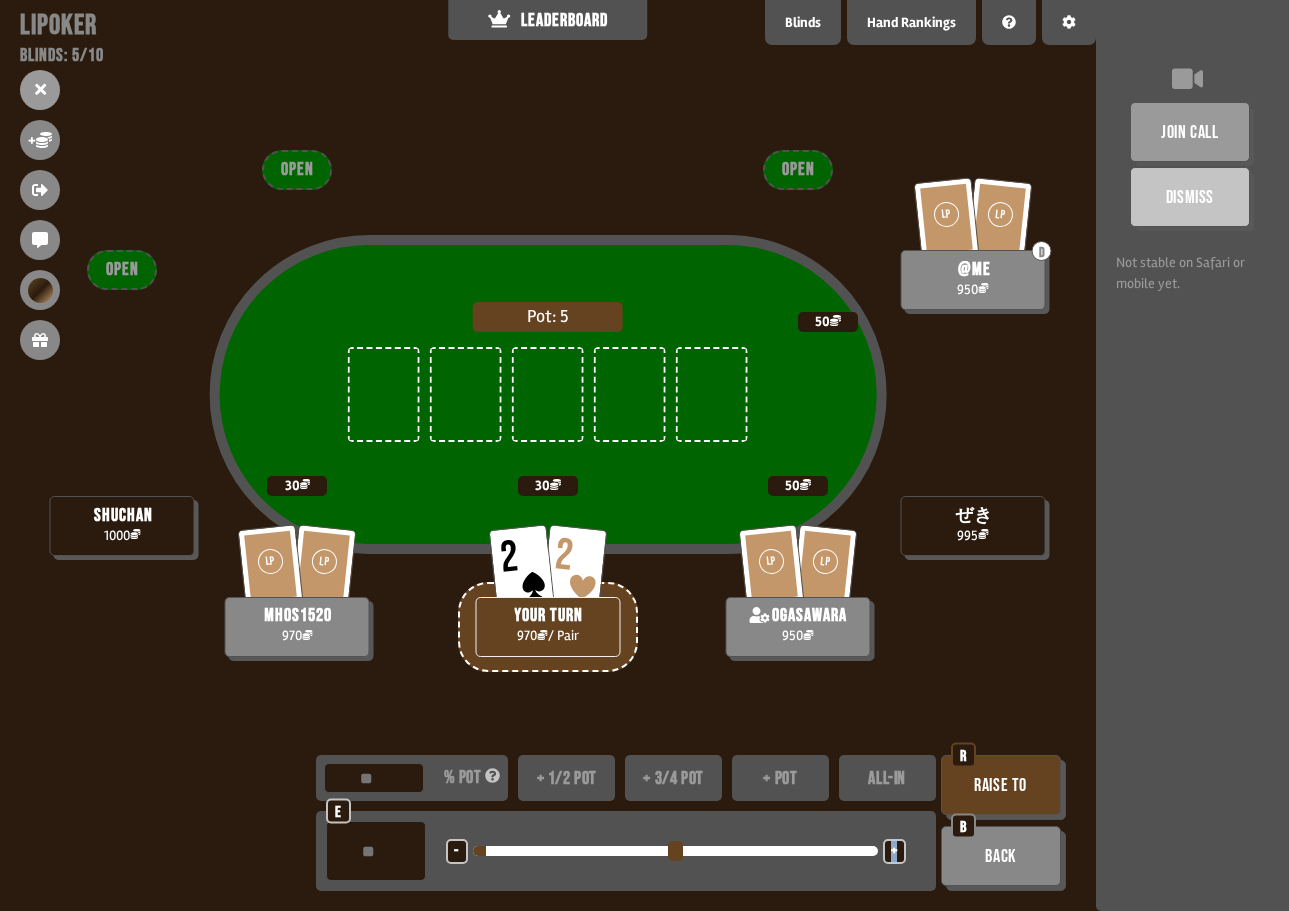 click on "Raise to" at bounding box center [1001, 785] 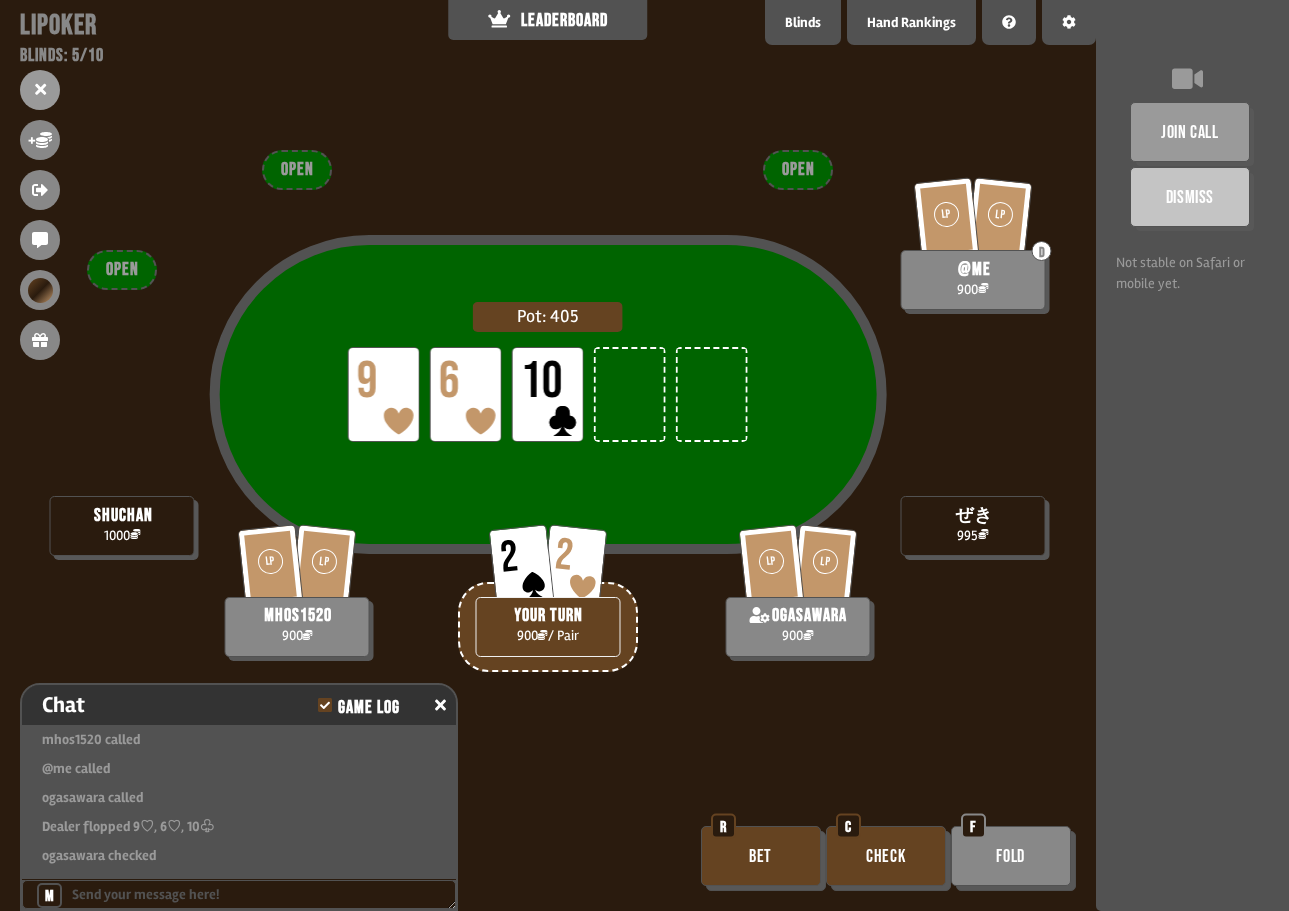 scroll, scrollTop: 726, scrollLeft: 0, axis: vertical 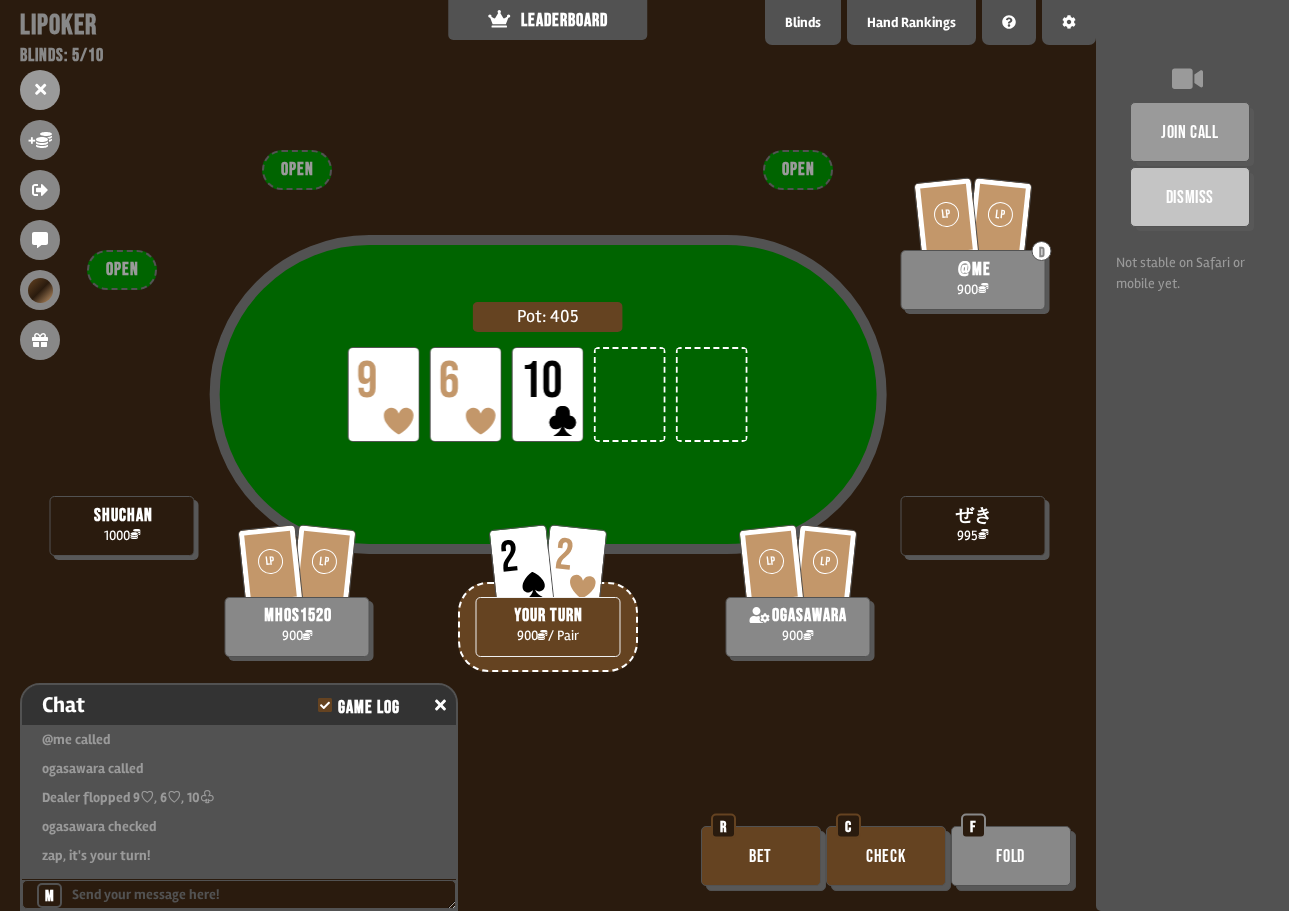 click on "Bet" at bounding box center (761, 856) 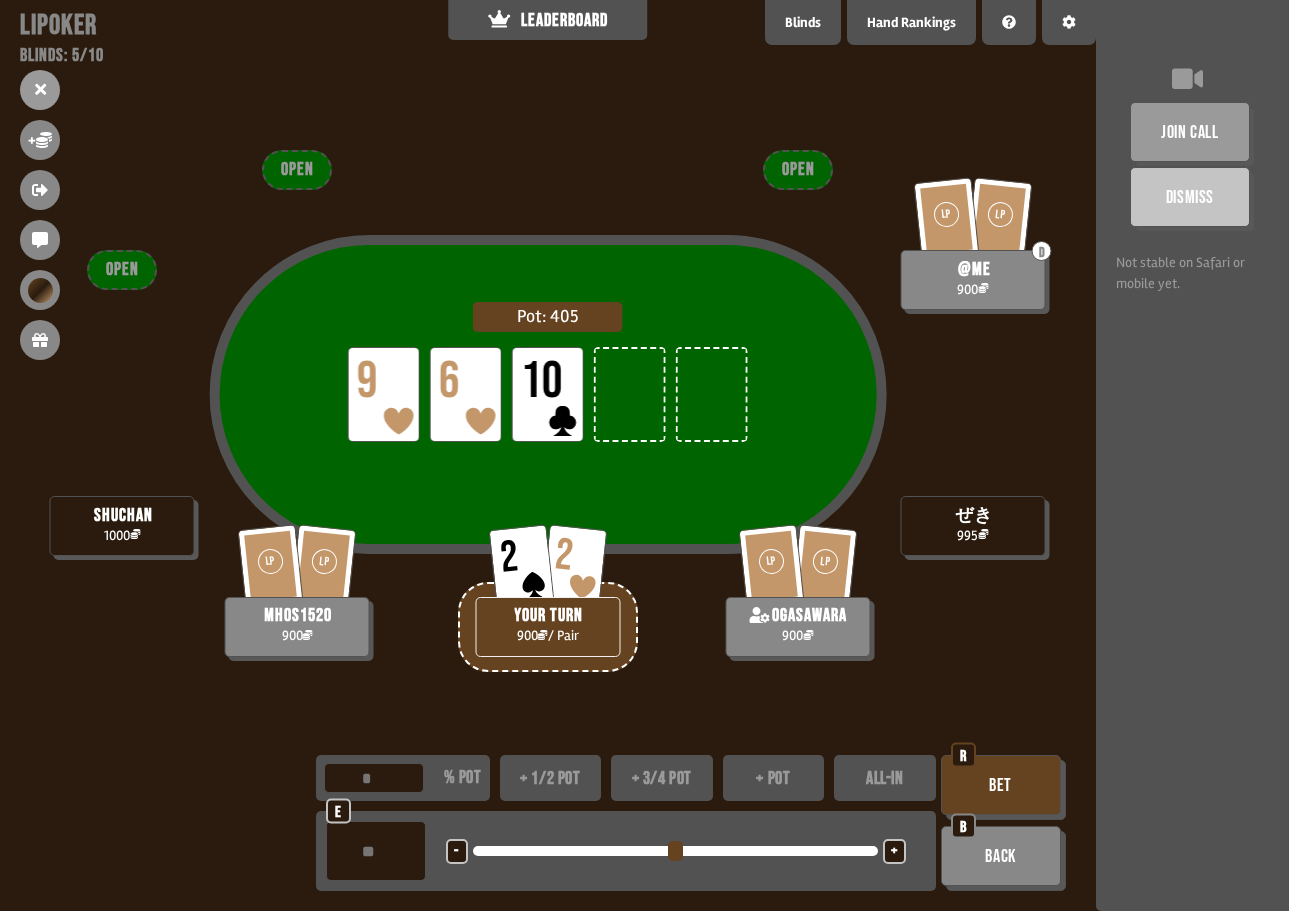 click on "+" at bounding box center (894, 852) 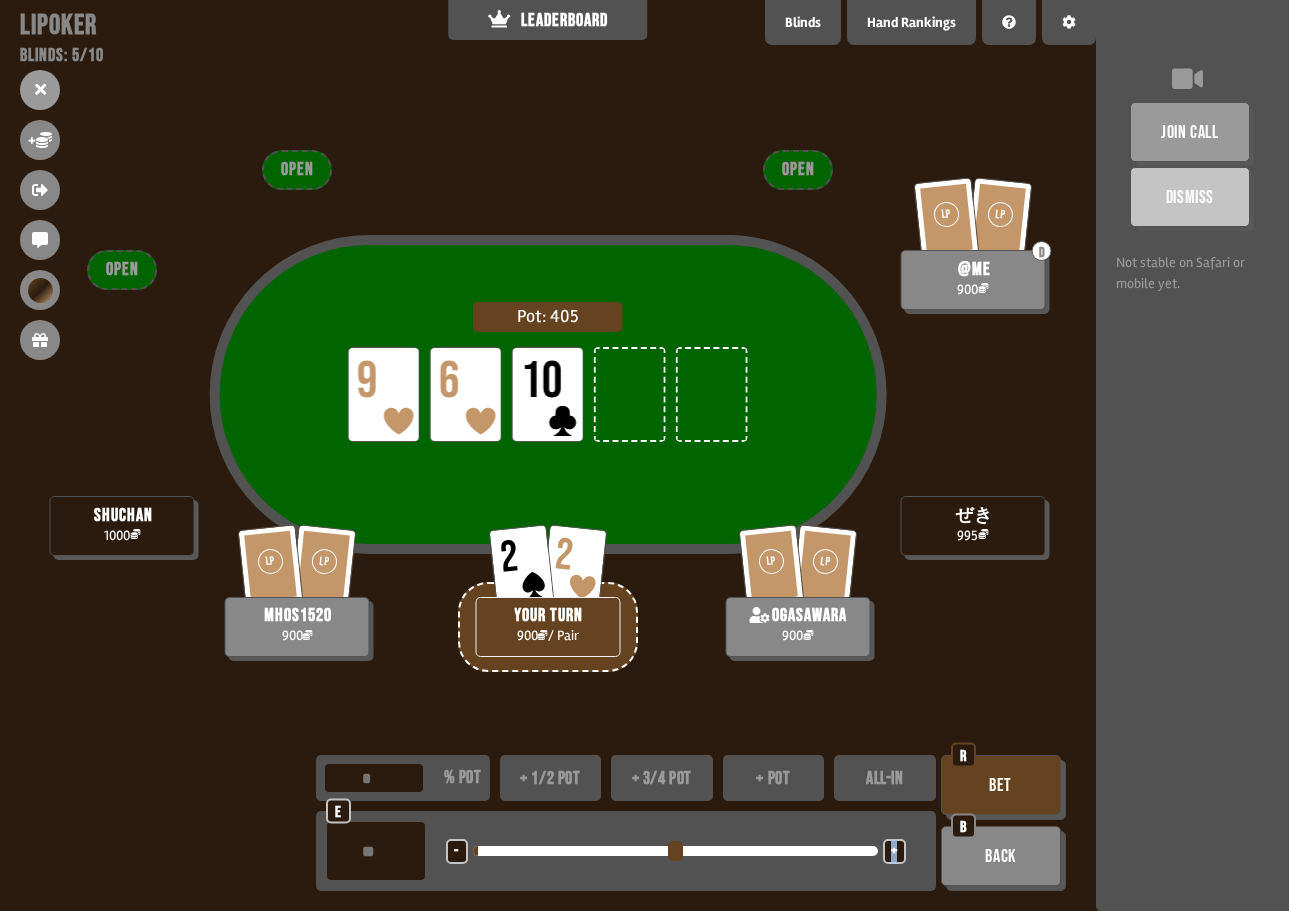 click on "+" at bounding box center [894, 852] 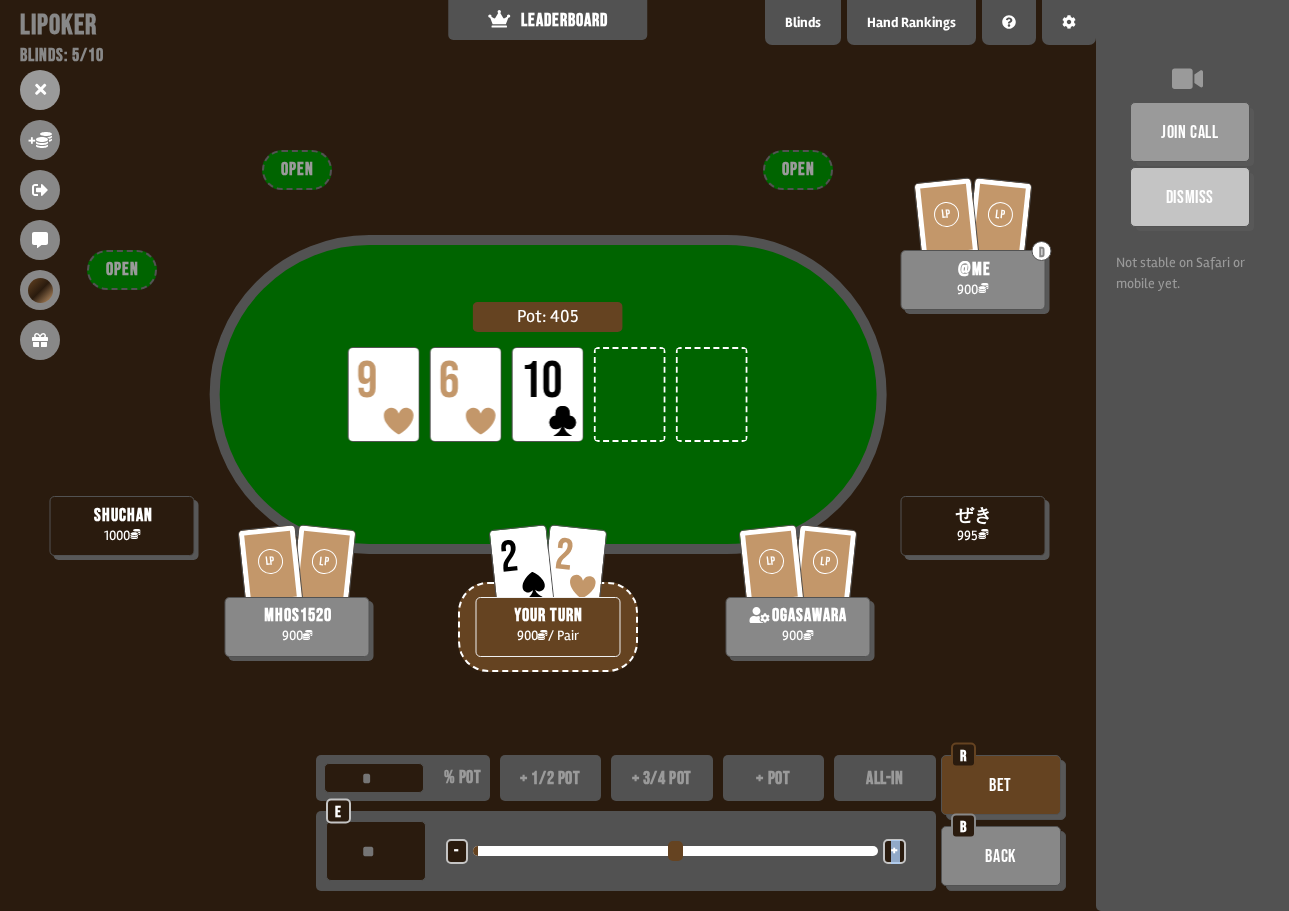 click on "+" at bounding box center [894, 852] 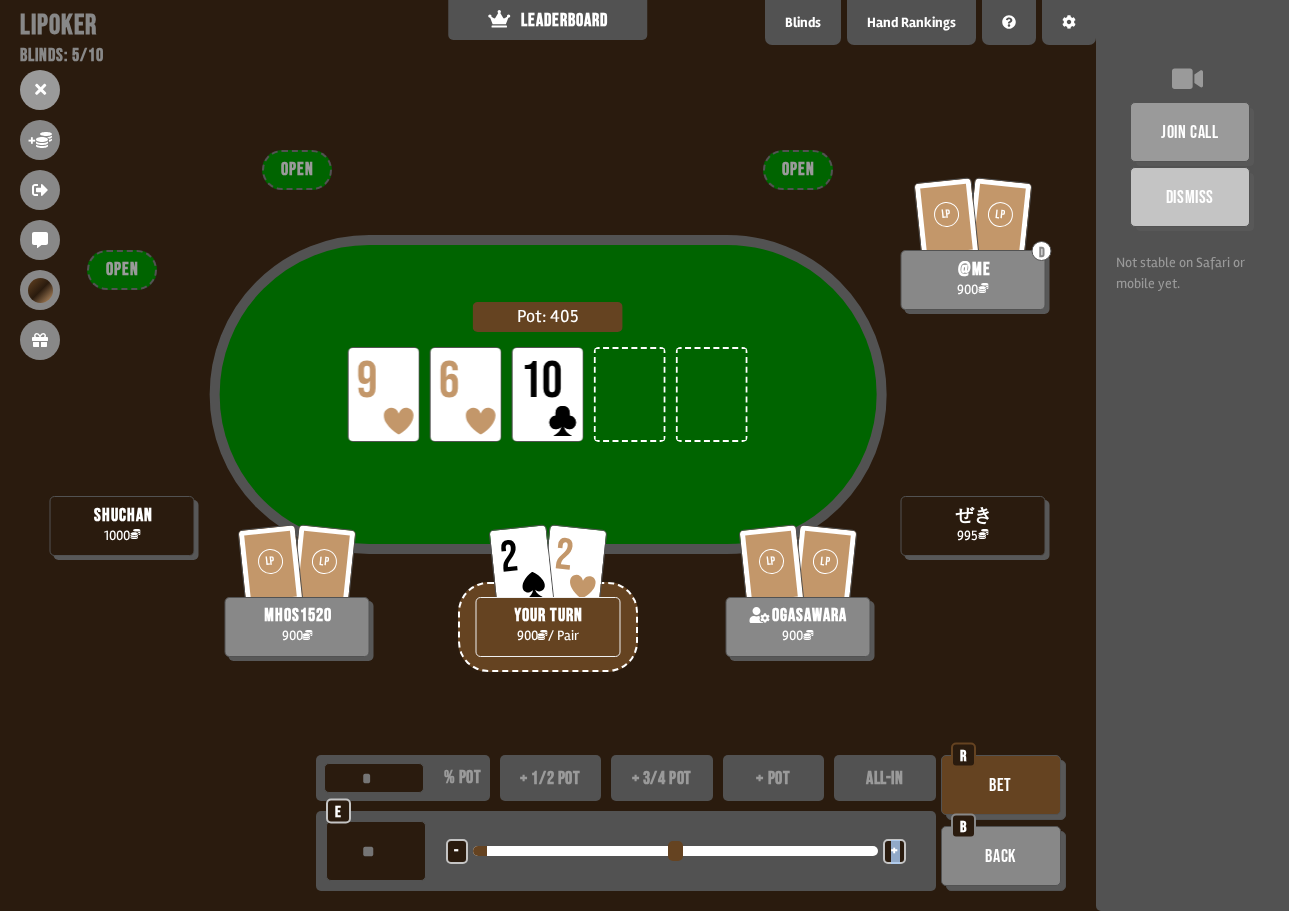 click on "+" at bounding box center (894, 852) 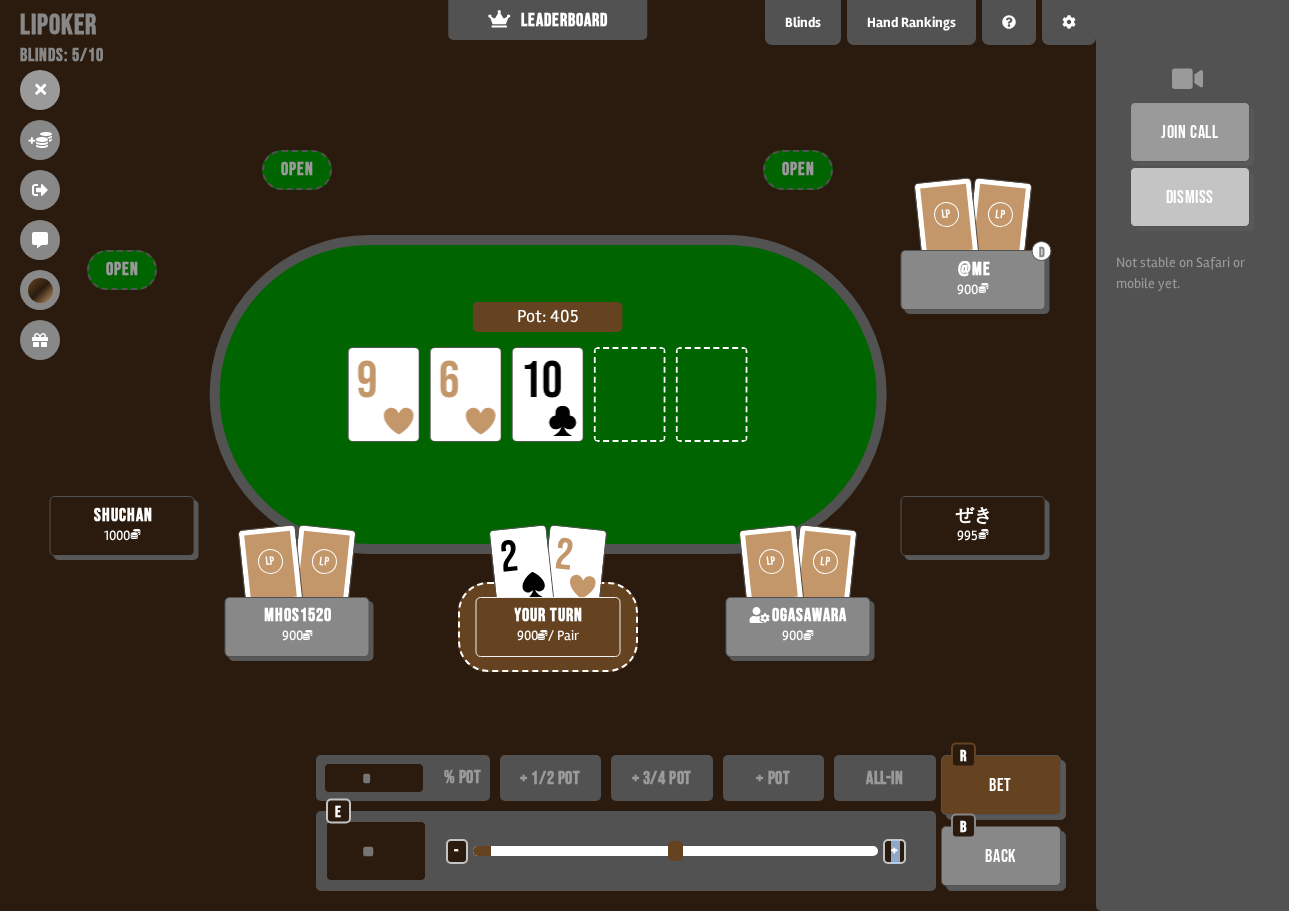 click on "+" at bounding box center (894, 852) 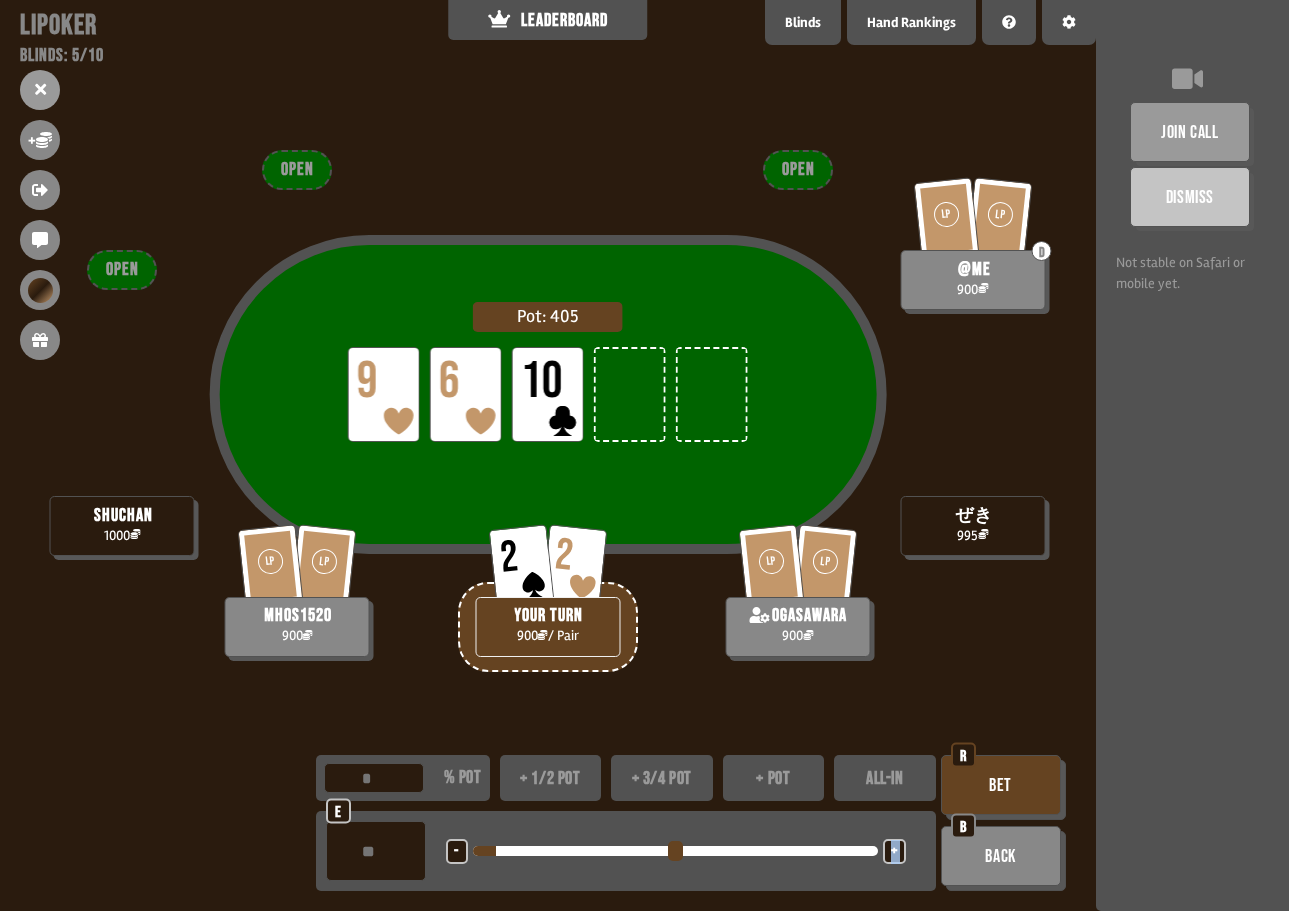 type on "**" 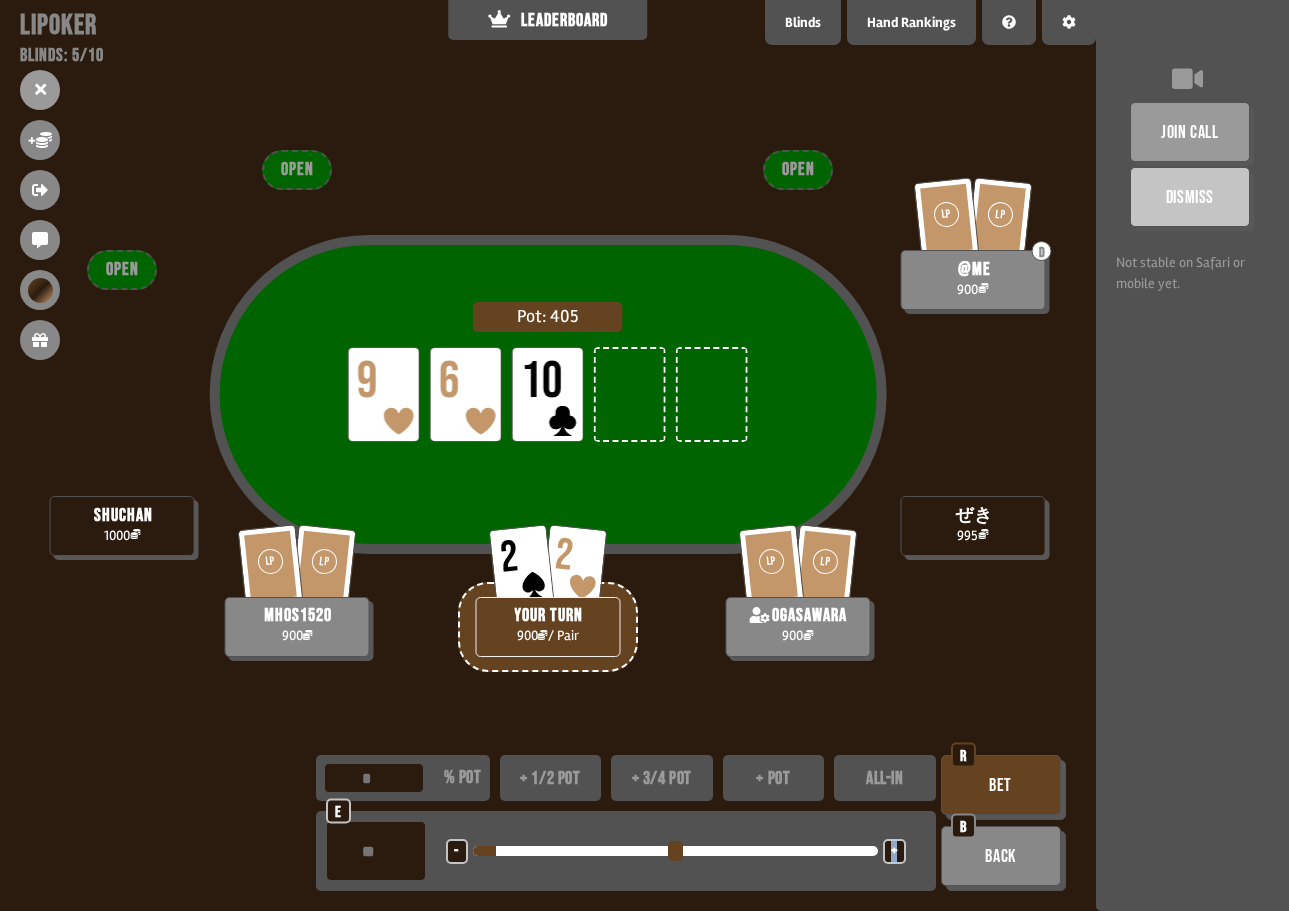 click on "+" at bounding box center [894, 852] 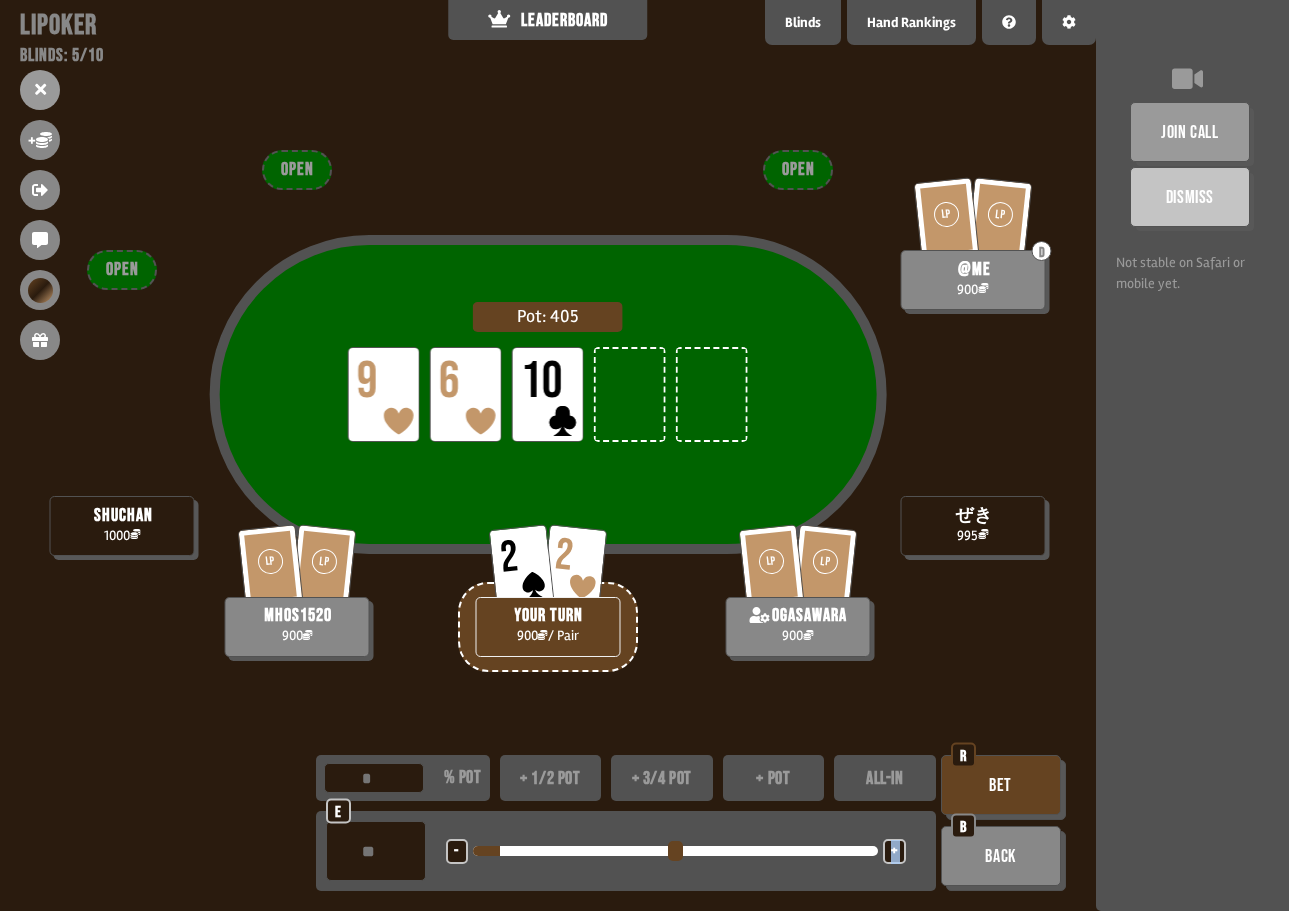 click on "+" at bounding box center (894, 852) 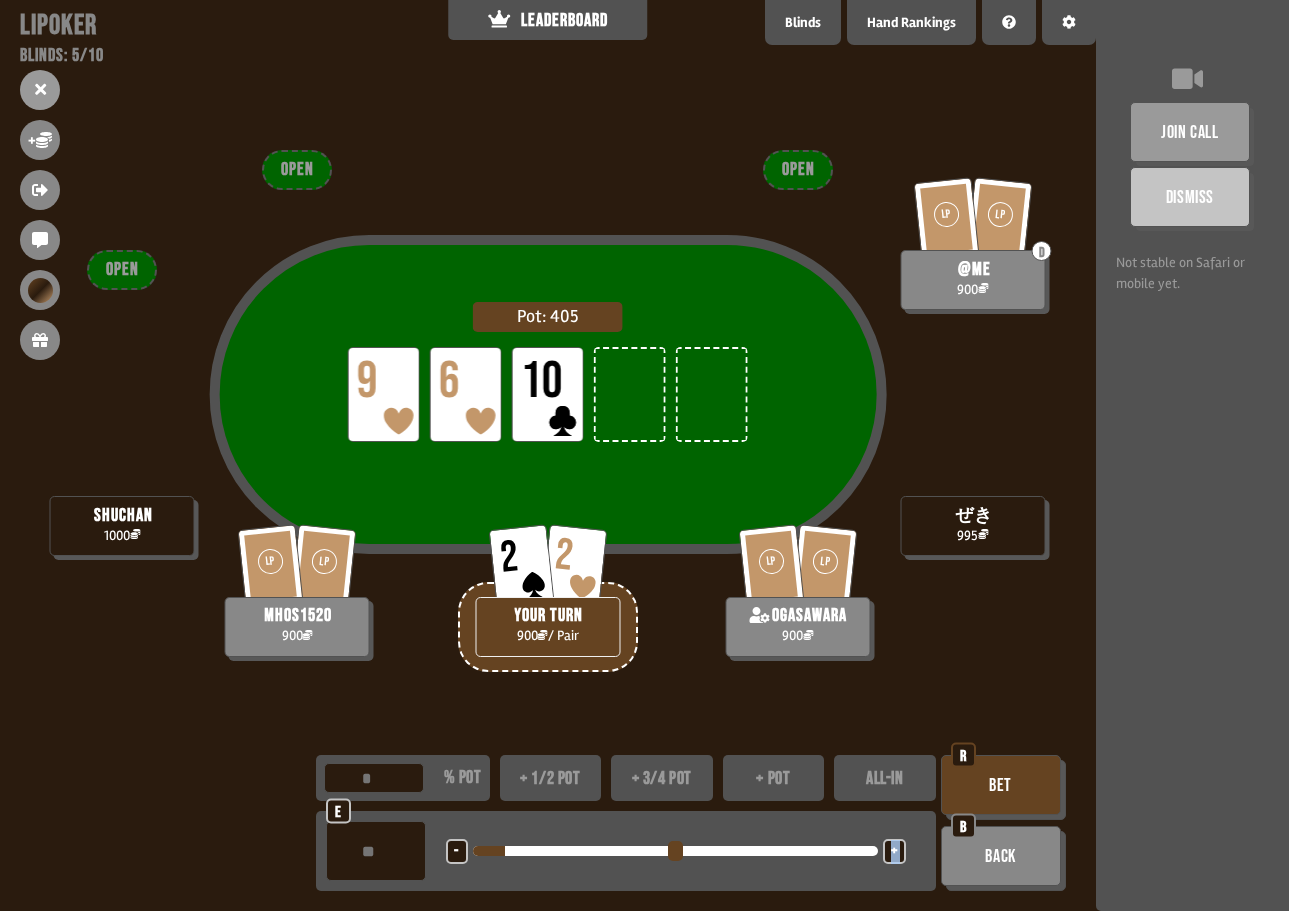 click on "+" at bounding box center [894, 852] 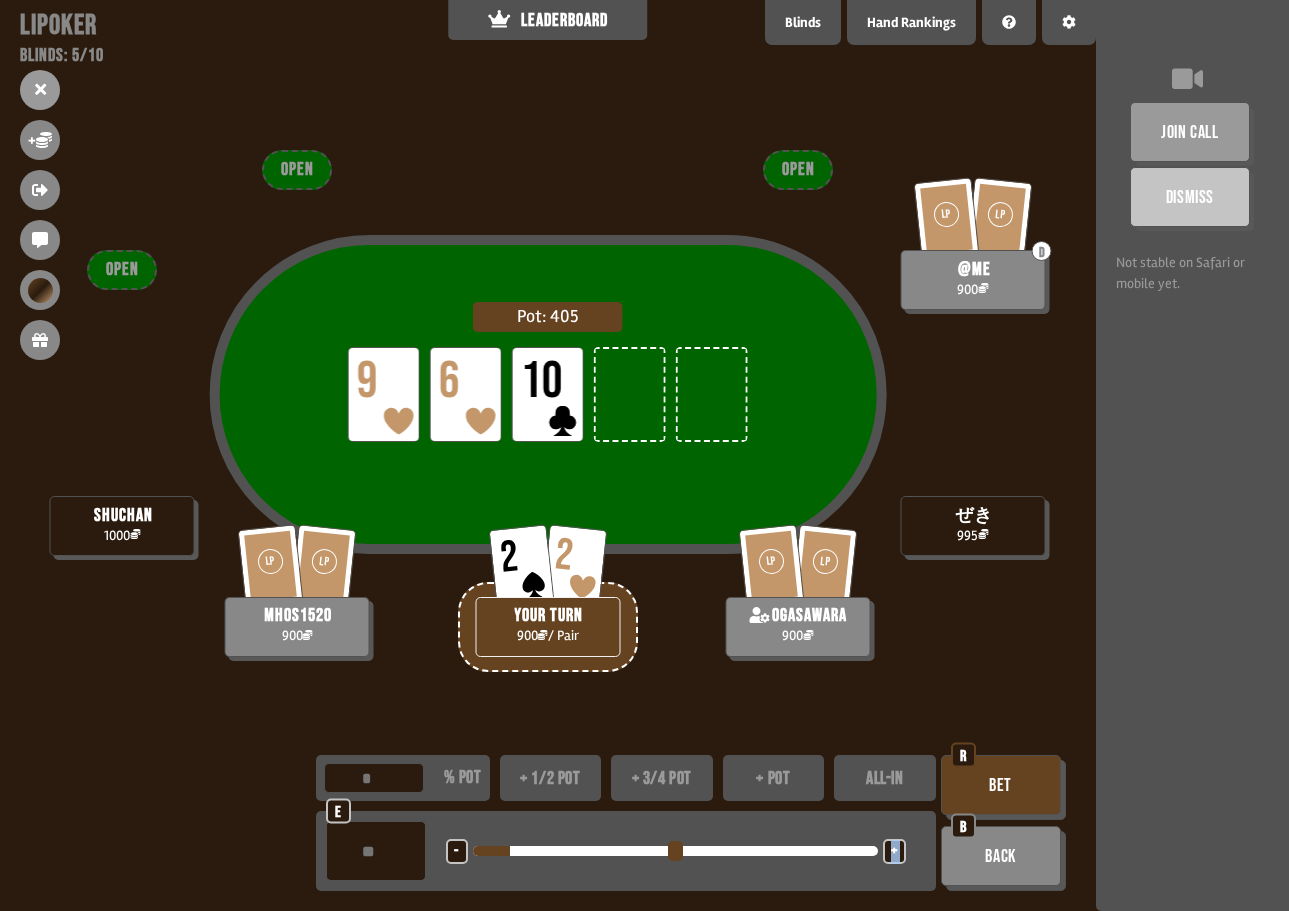 click on "+" at bounding box center (894, 852) 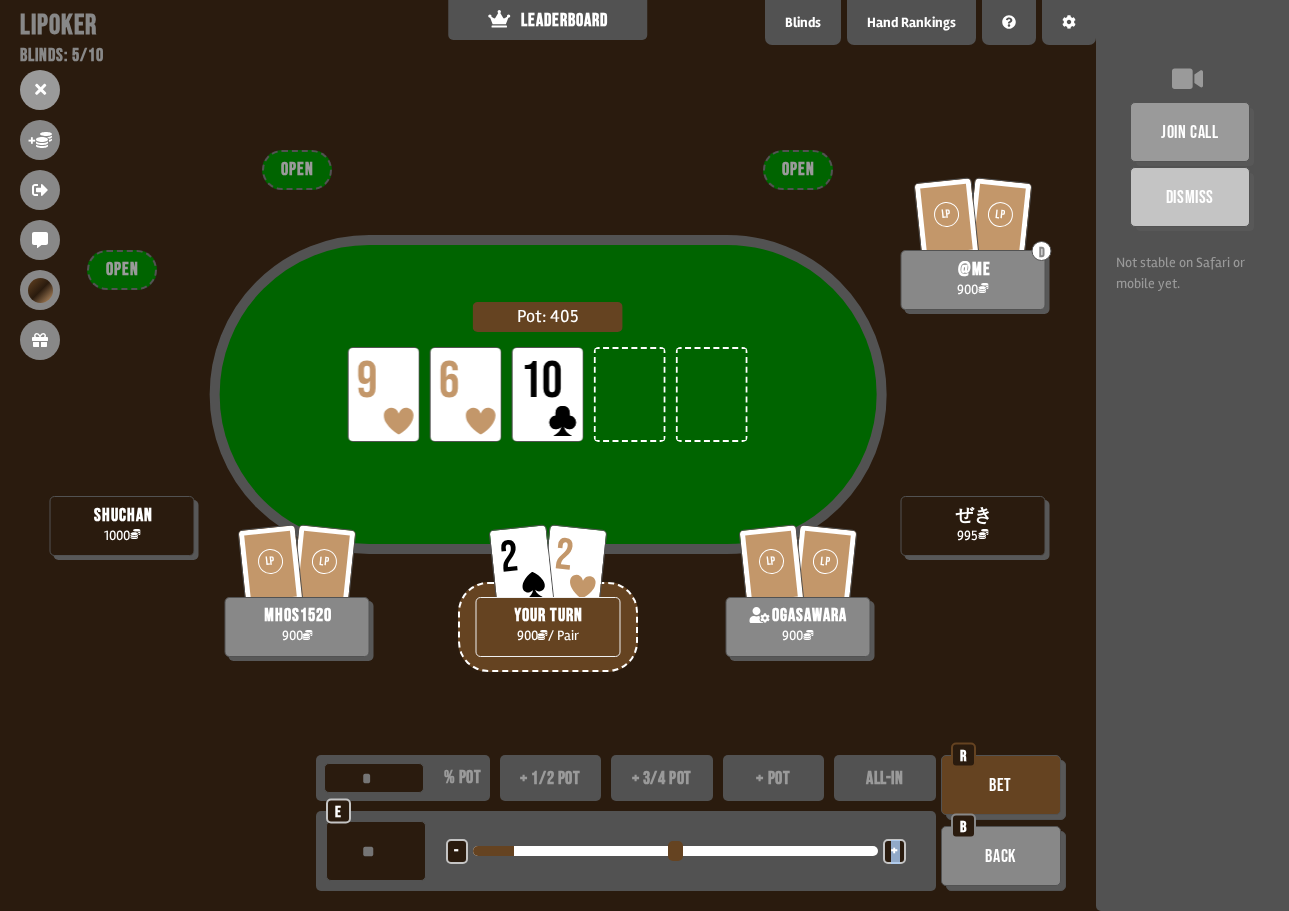 click on "Bet" at bounding box center [1001, 785] 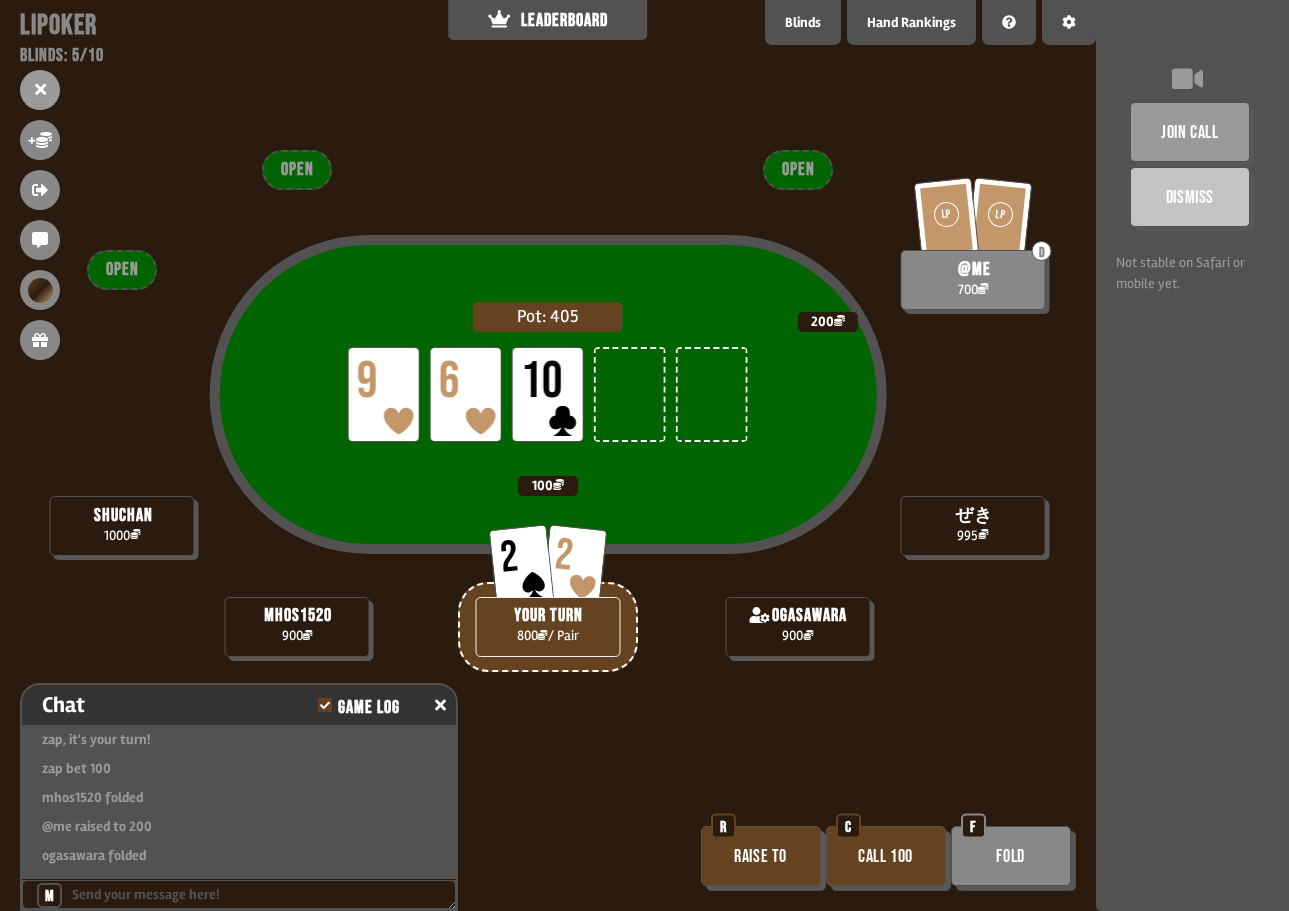 scroll, scrollTop: 871, scrollLeft: 0, axis: vertical 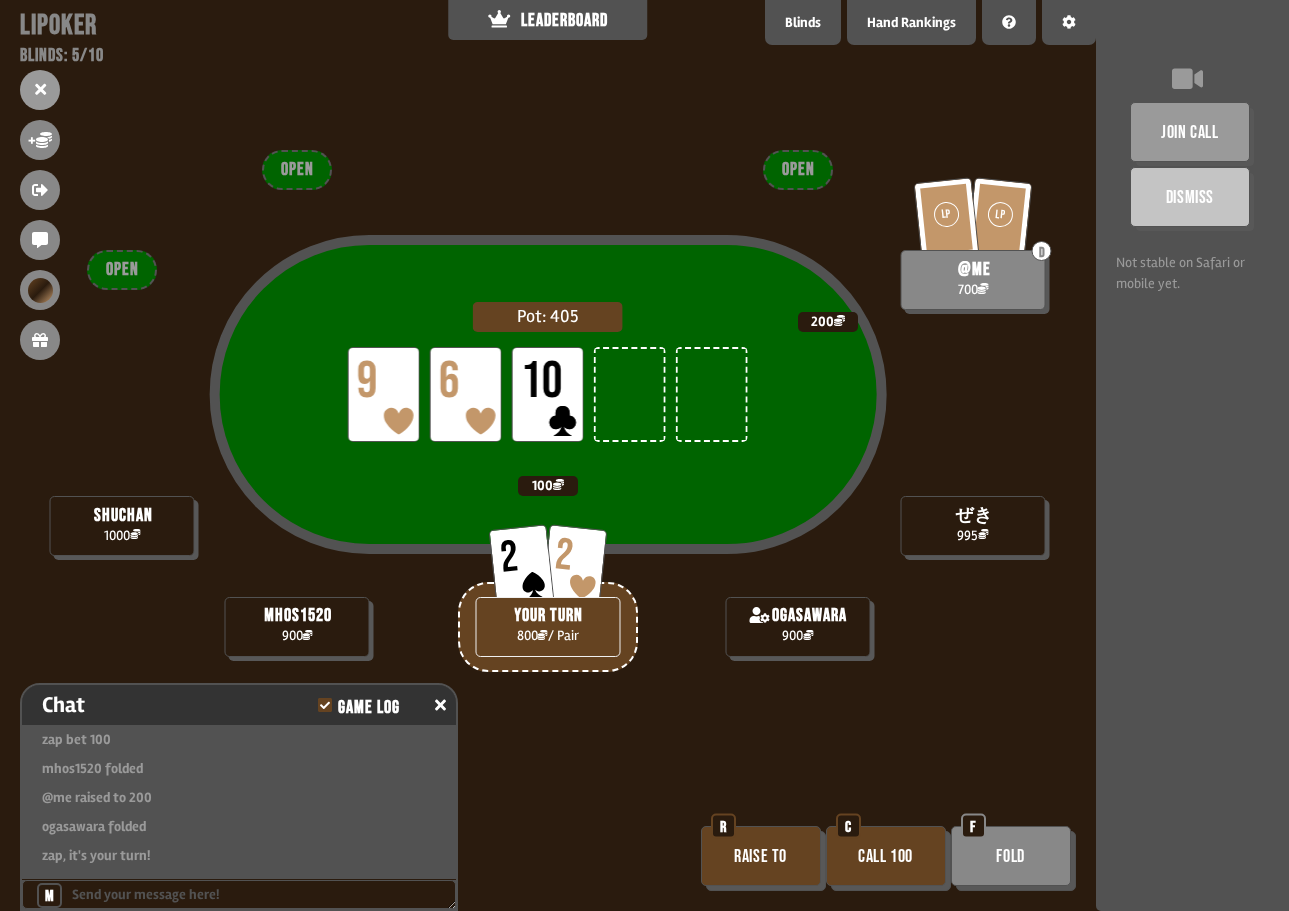 click on "Call 100" at bounding box center (886, 856) 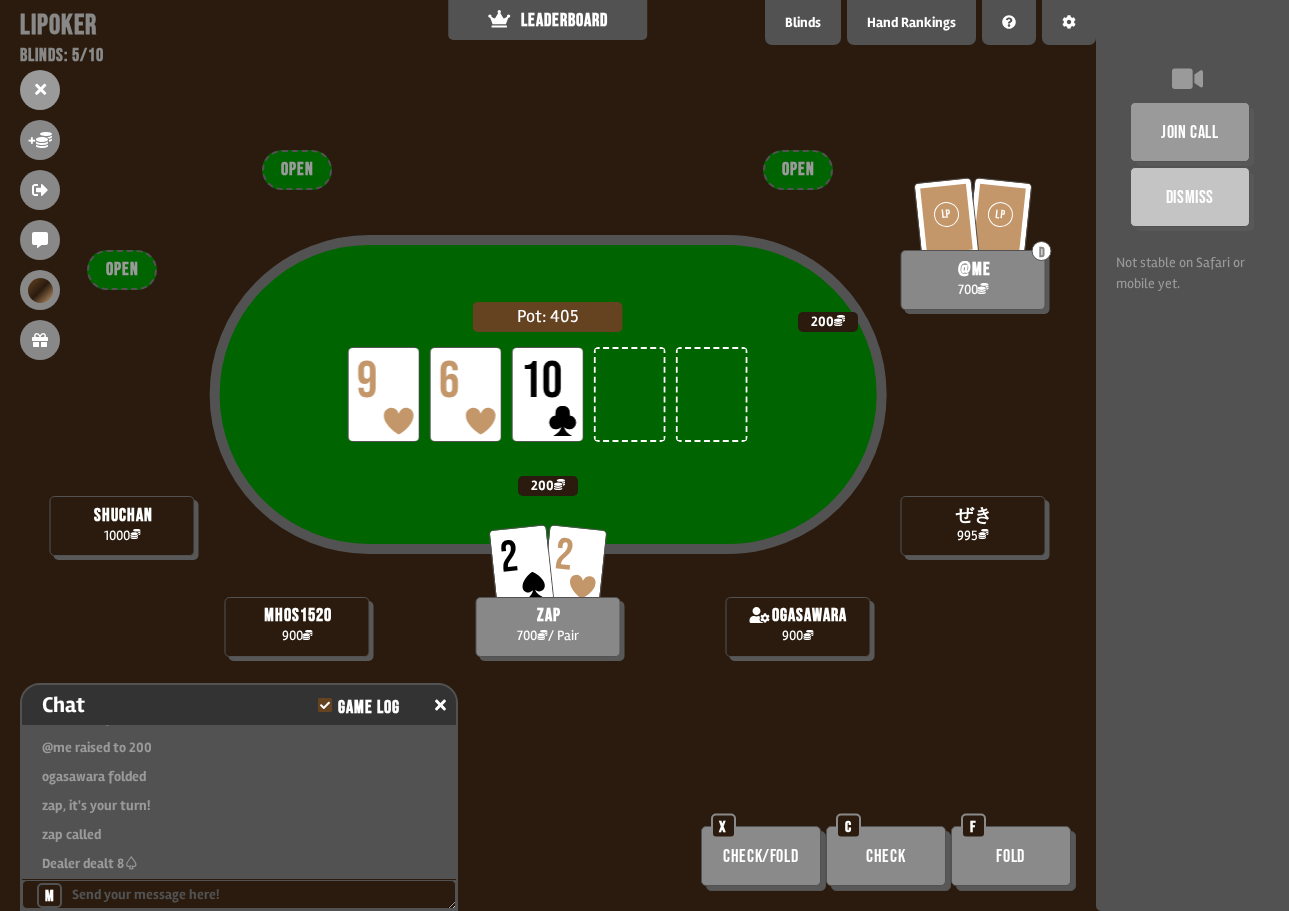 scroll, scrollTop: 929, scrollLeft: 0, axis: vertical 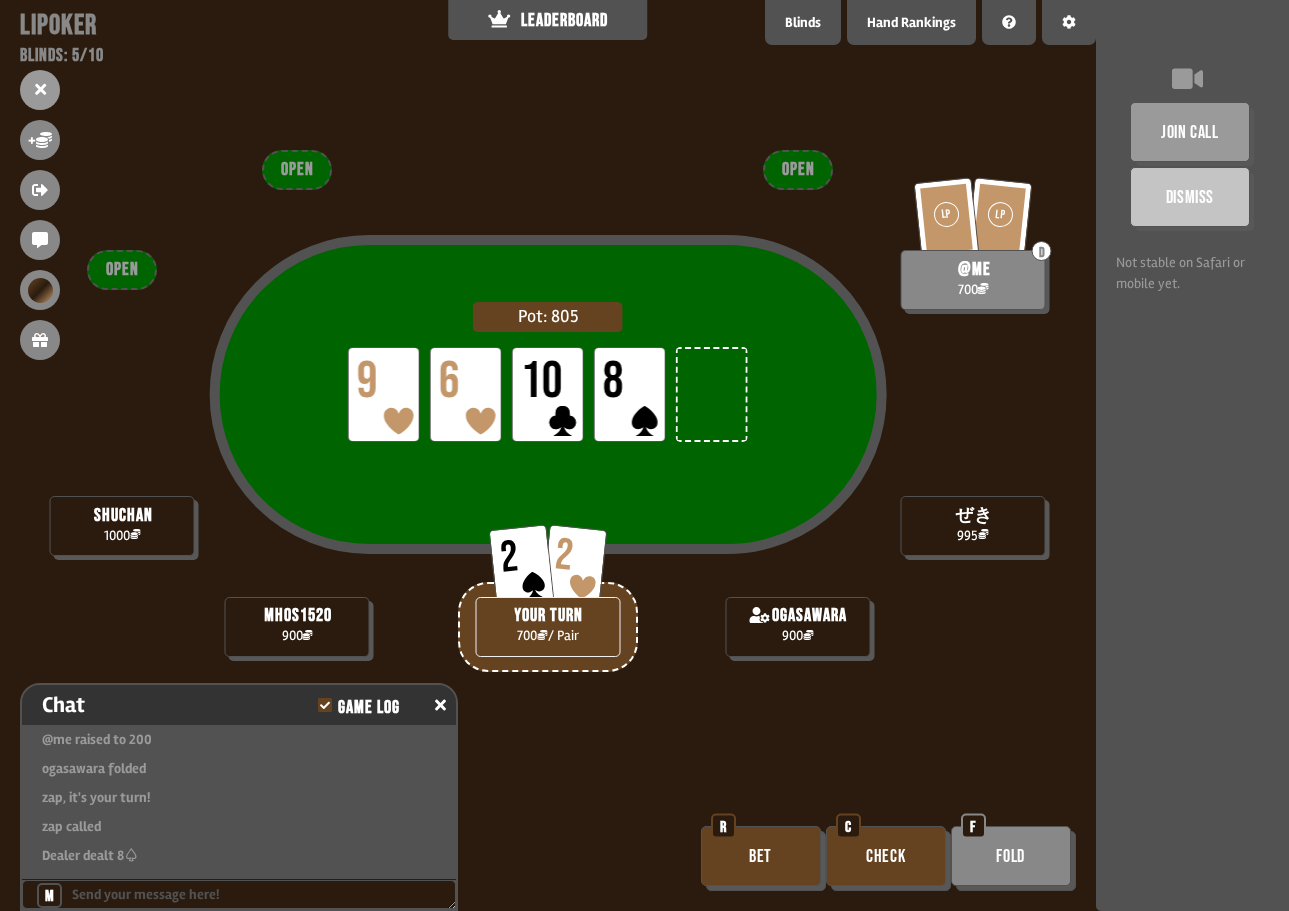click on "Check" at bounding box center [886, 856] 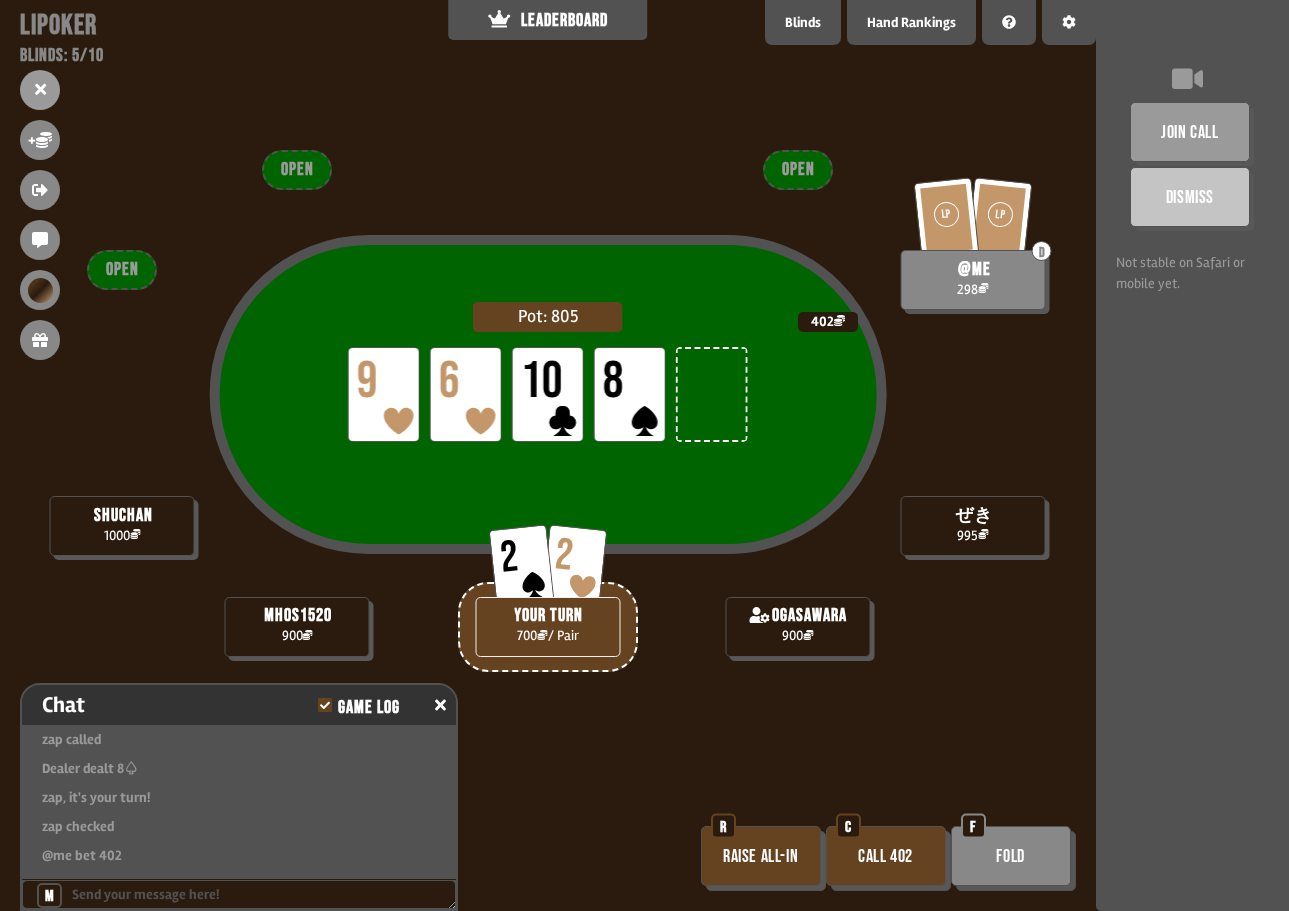 scroll, scrollTop: 1045, scrollLeft: 0, axis: vertical 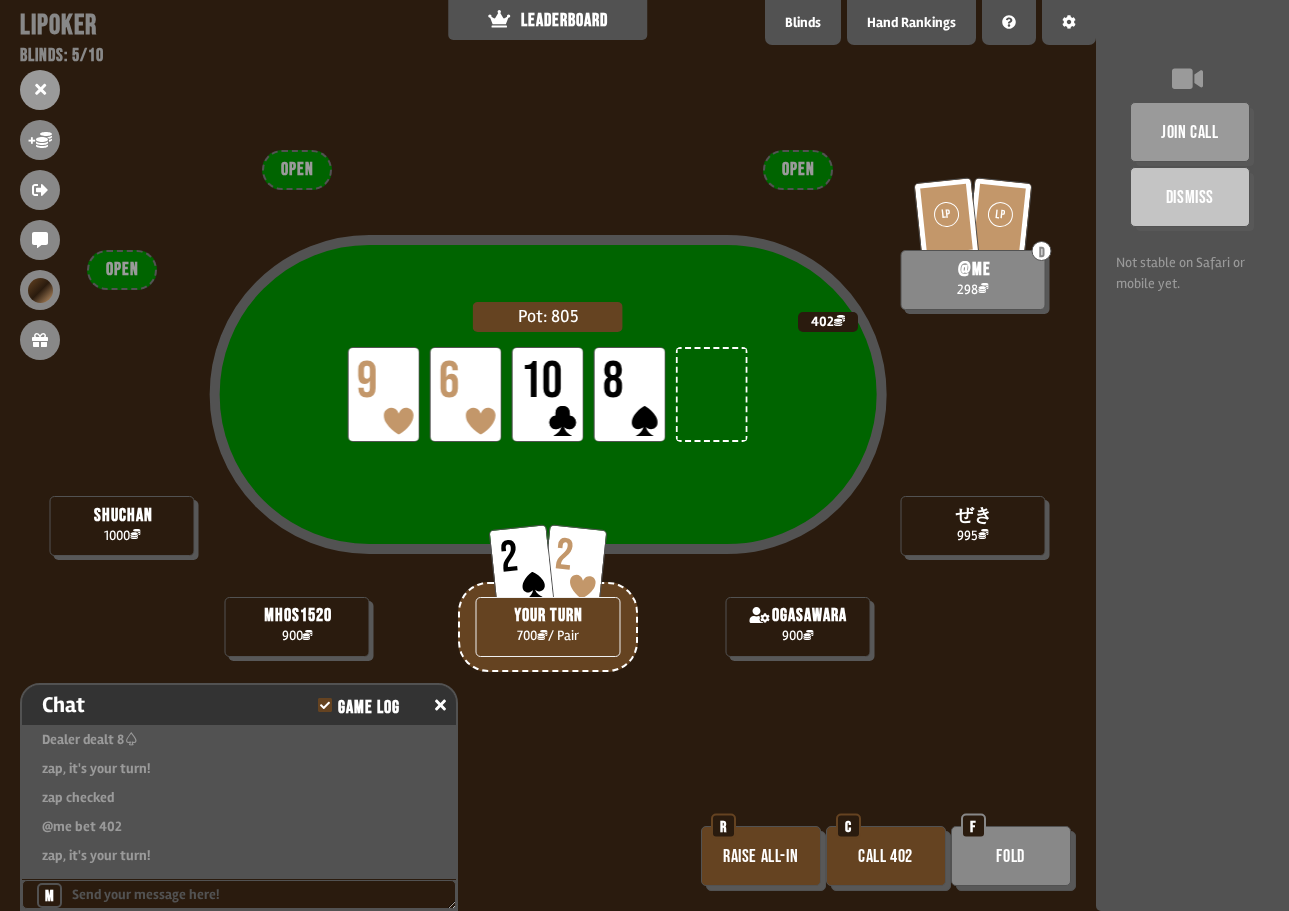 click on "Fold" at bounding box center (1011, 856) 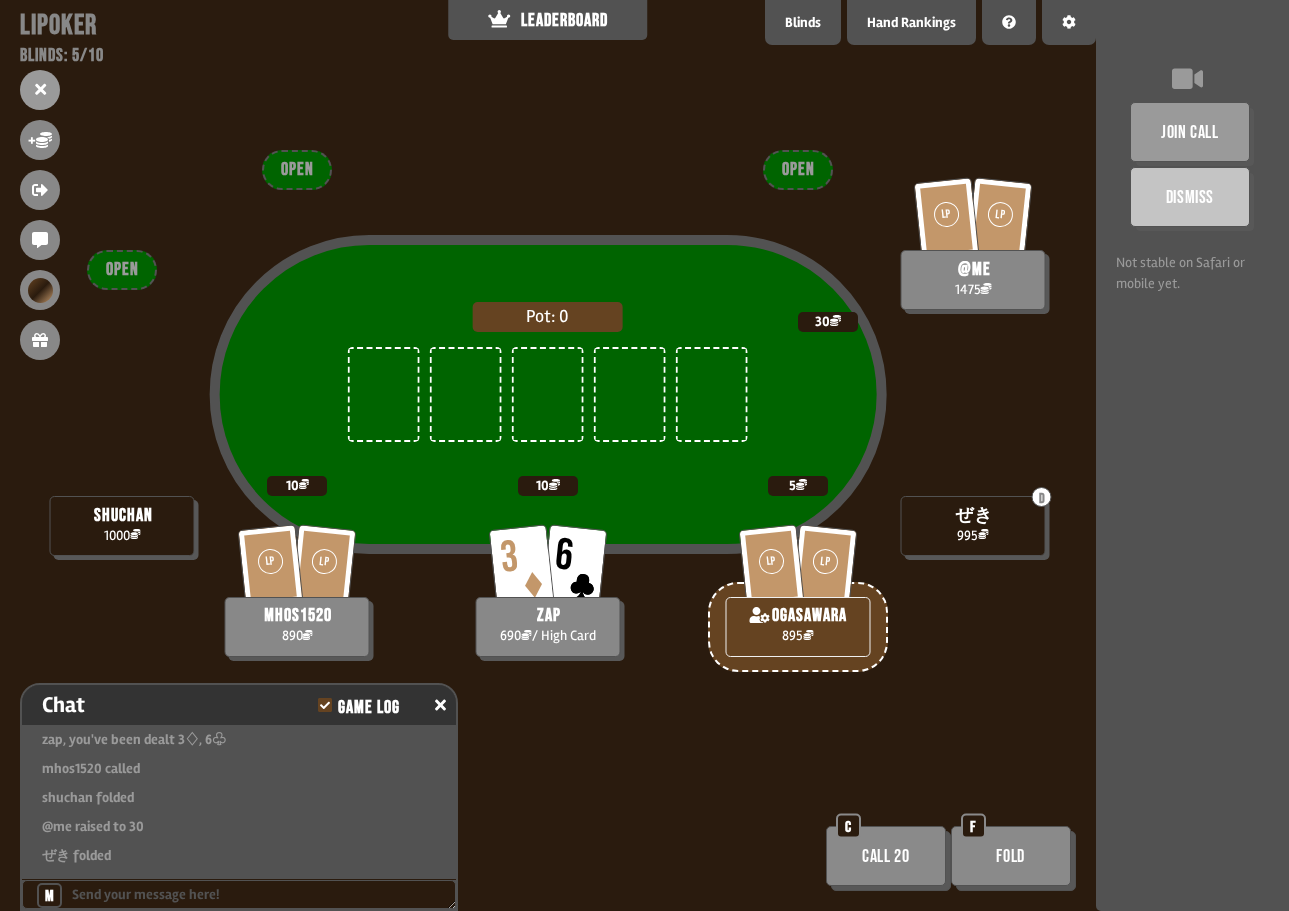 scroll, scrollTop: 1335, scrollLeft: 0, axis: vertical 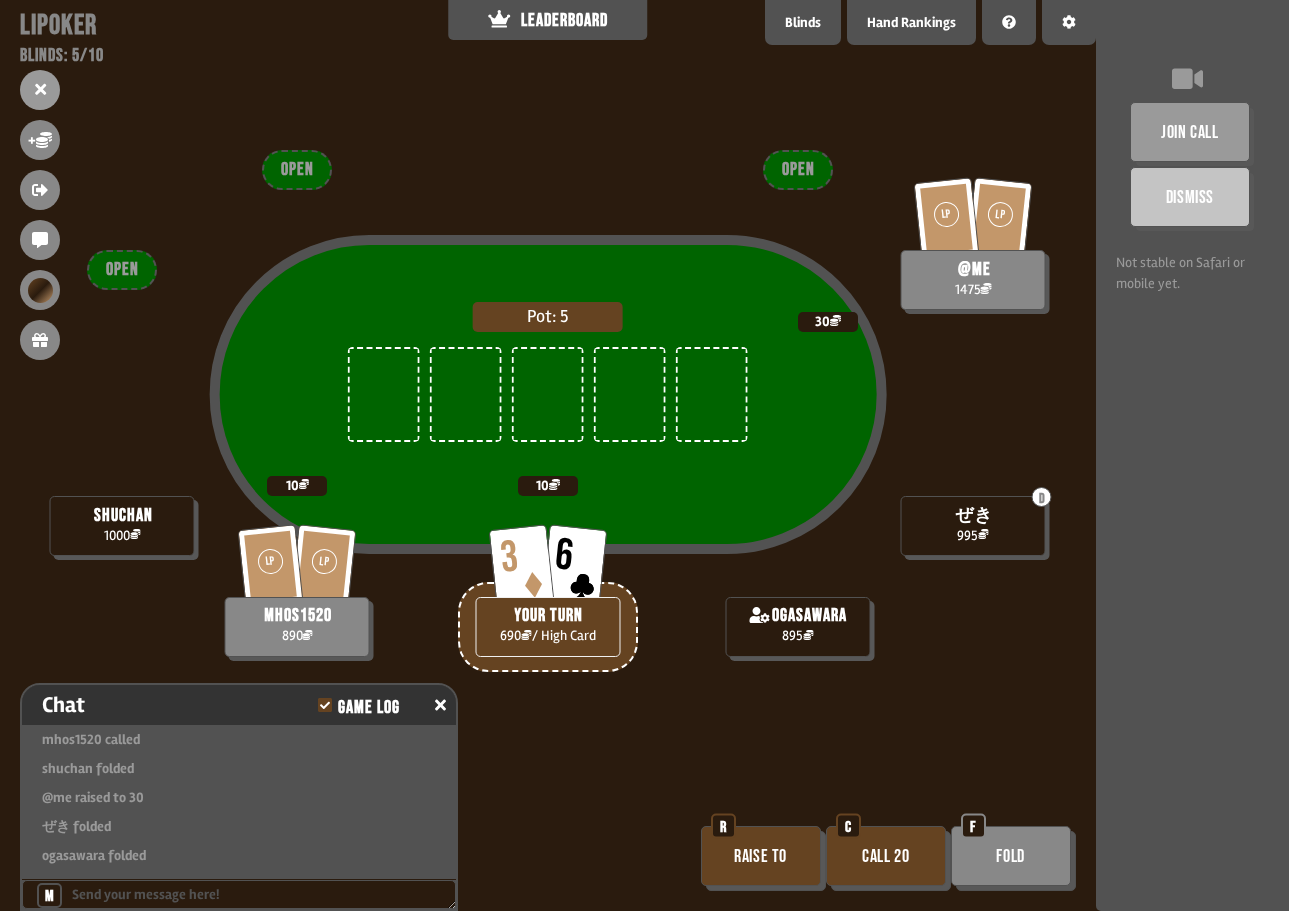 click on "Fold" at bounding box center (1011, 856) 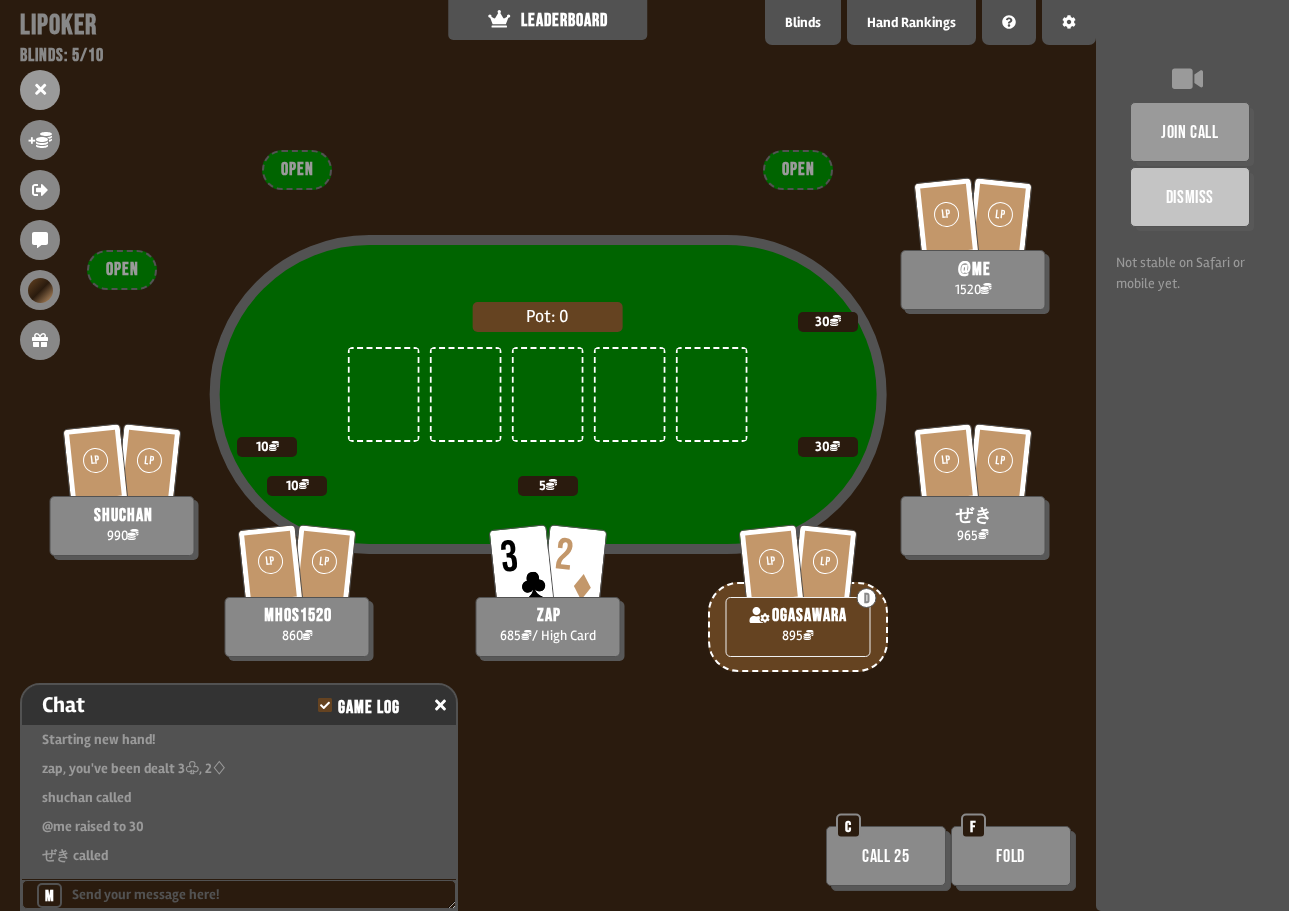 scroll, scrollTop: 1770, scrollLeft: 0, axis: vertical 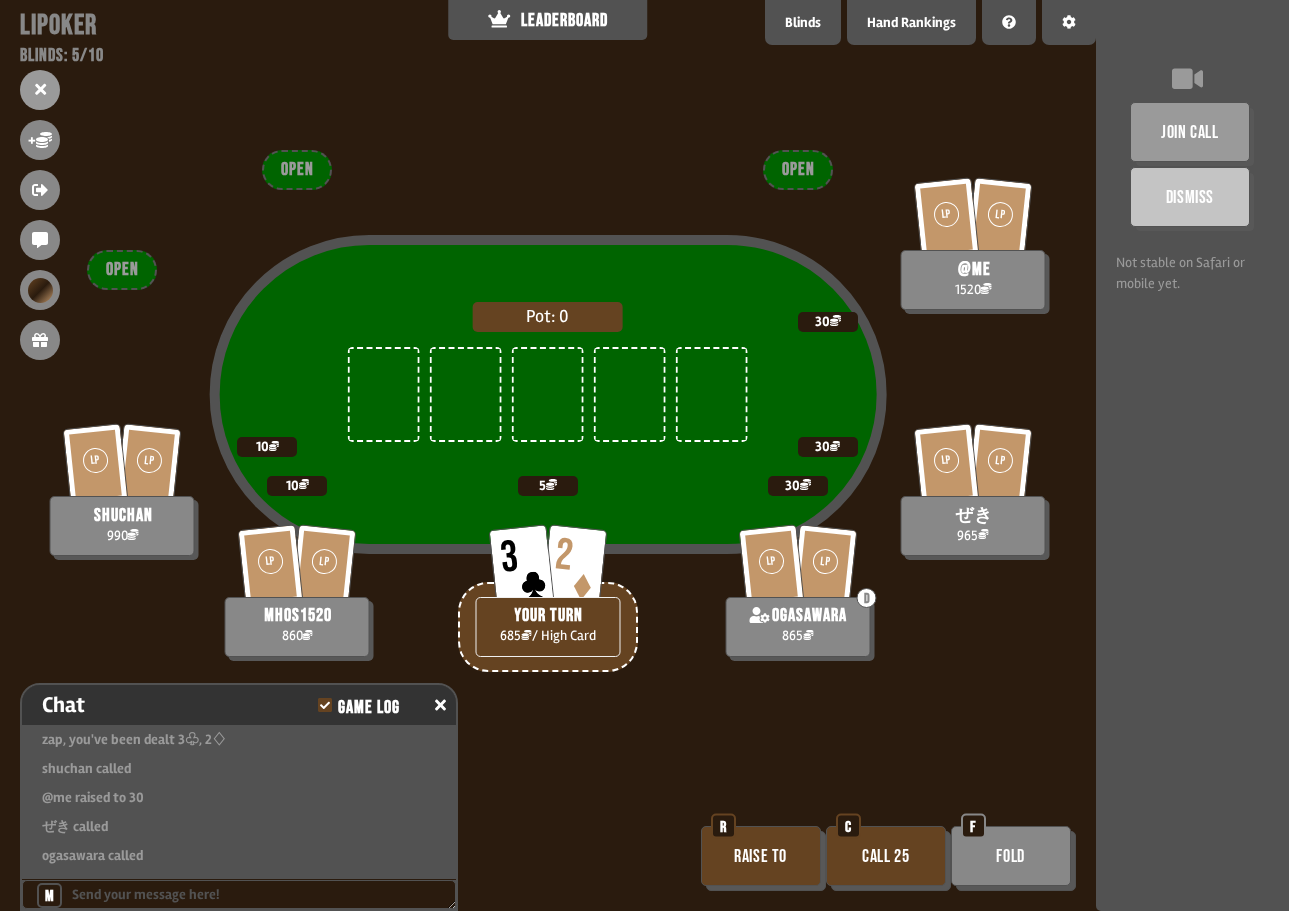 click on "Call 25" at bounding box center (886, 856) 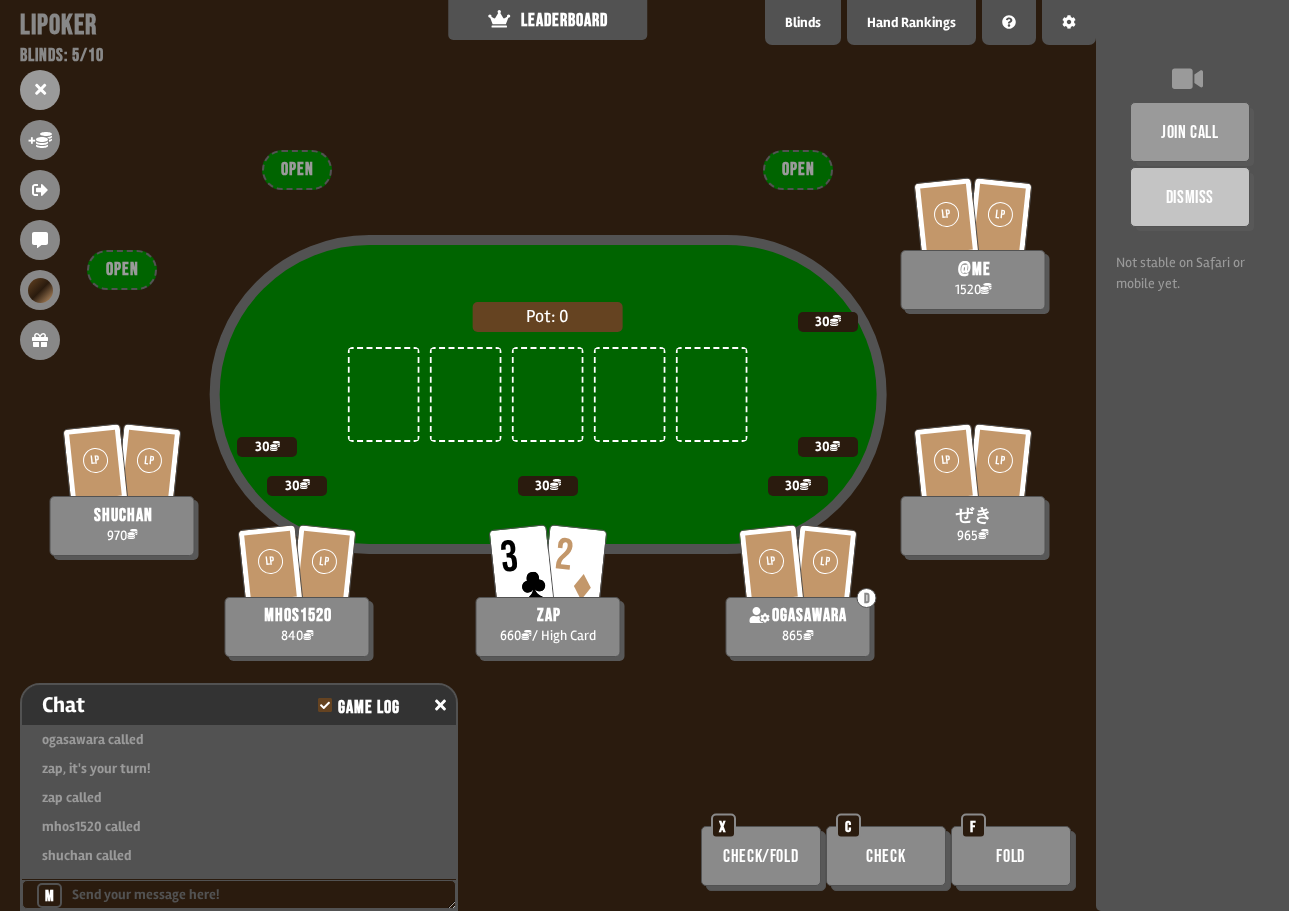 scroll, scrollTop: 1915, scrollLeft: 0, axis: vertical 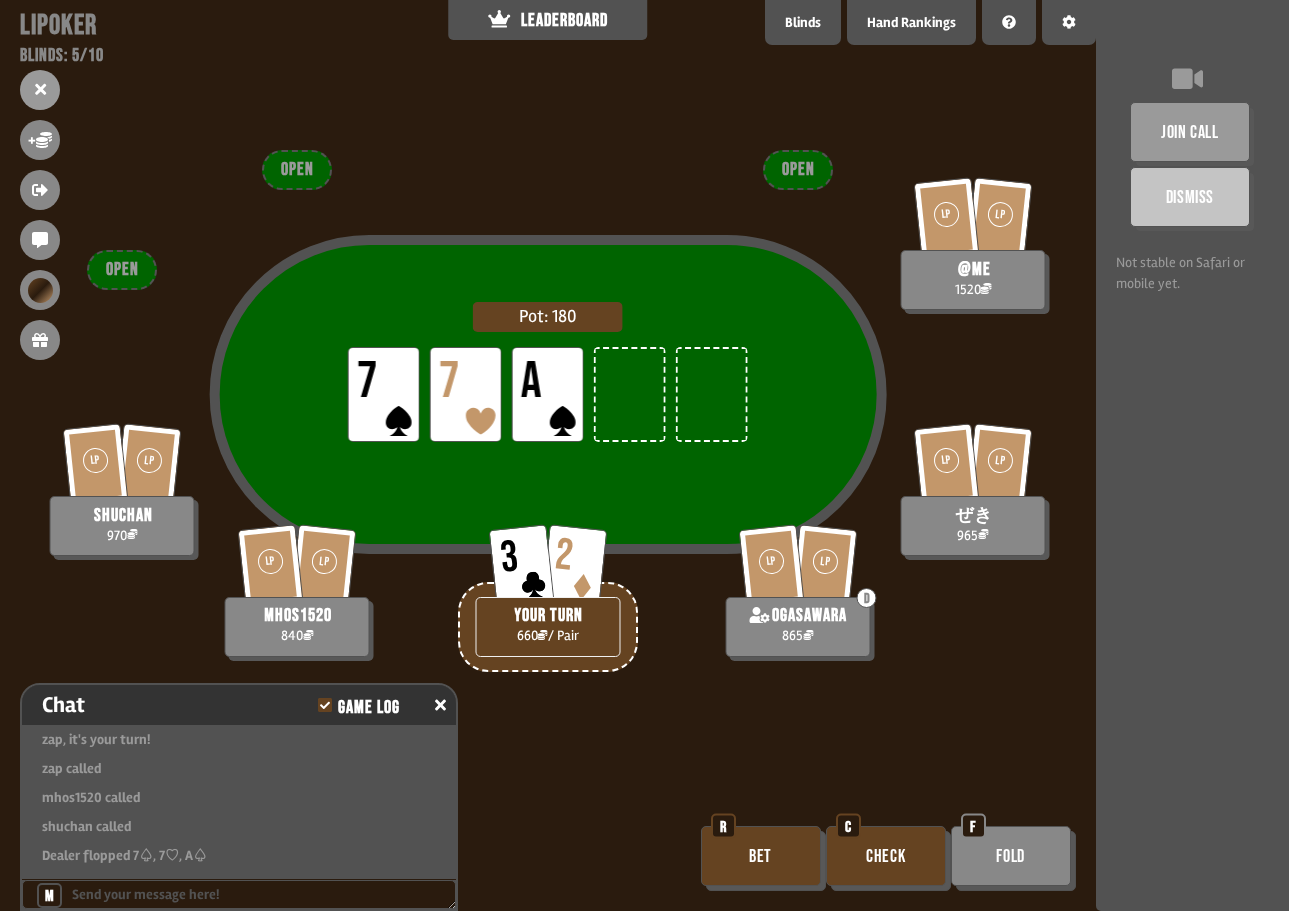click on "Check" at bounding box center (886, 856) 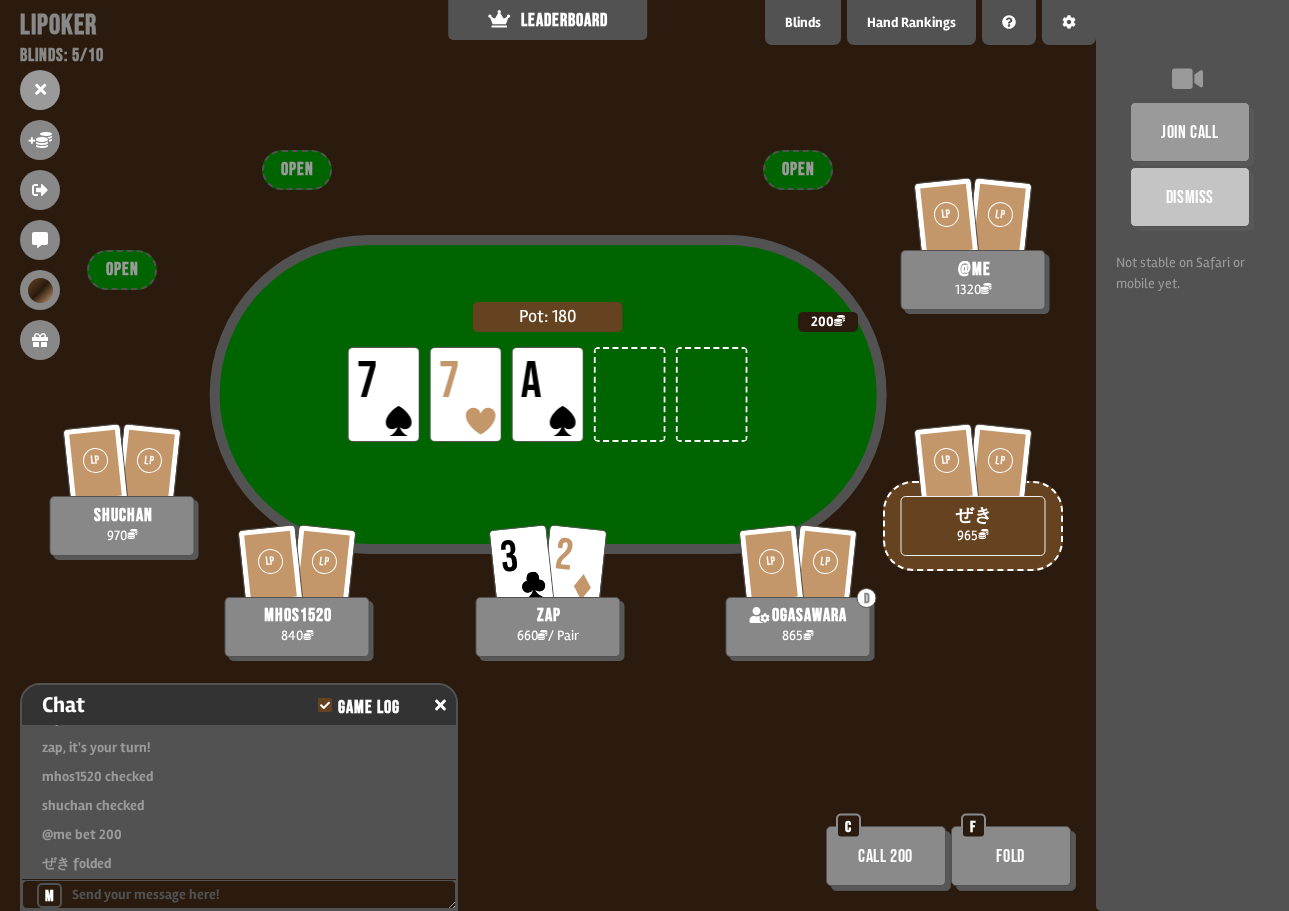 scroll, scrollTop: 2089, scrollLeft: 0, axis: vertical 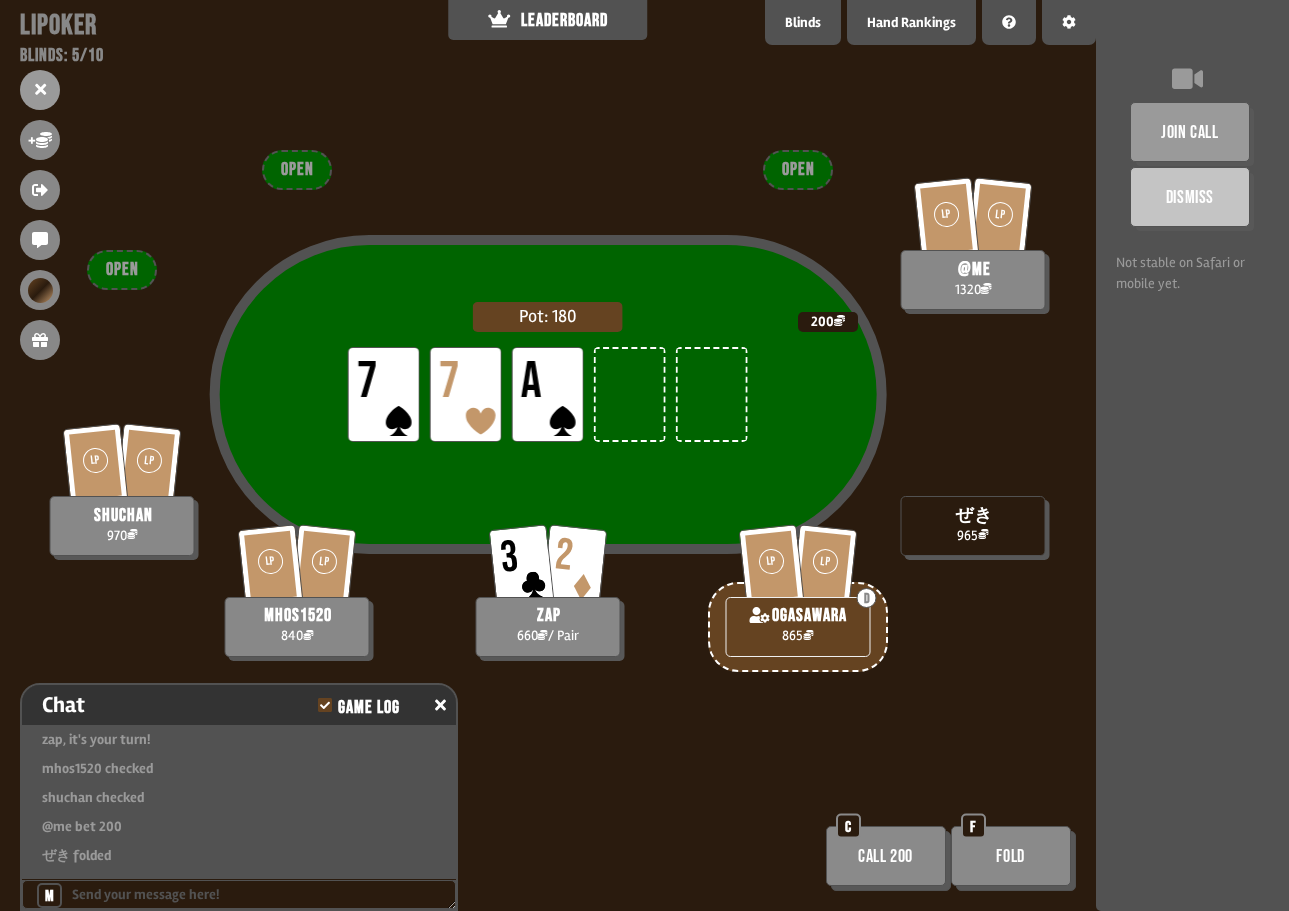 click on "Fold" at bounding box center (1011, 856) 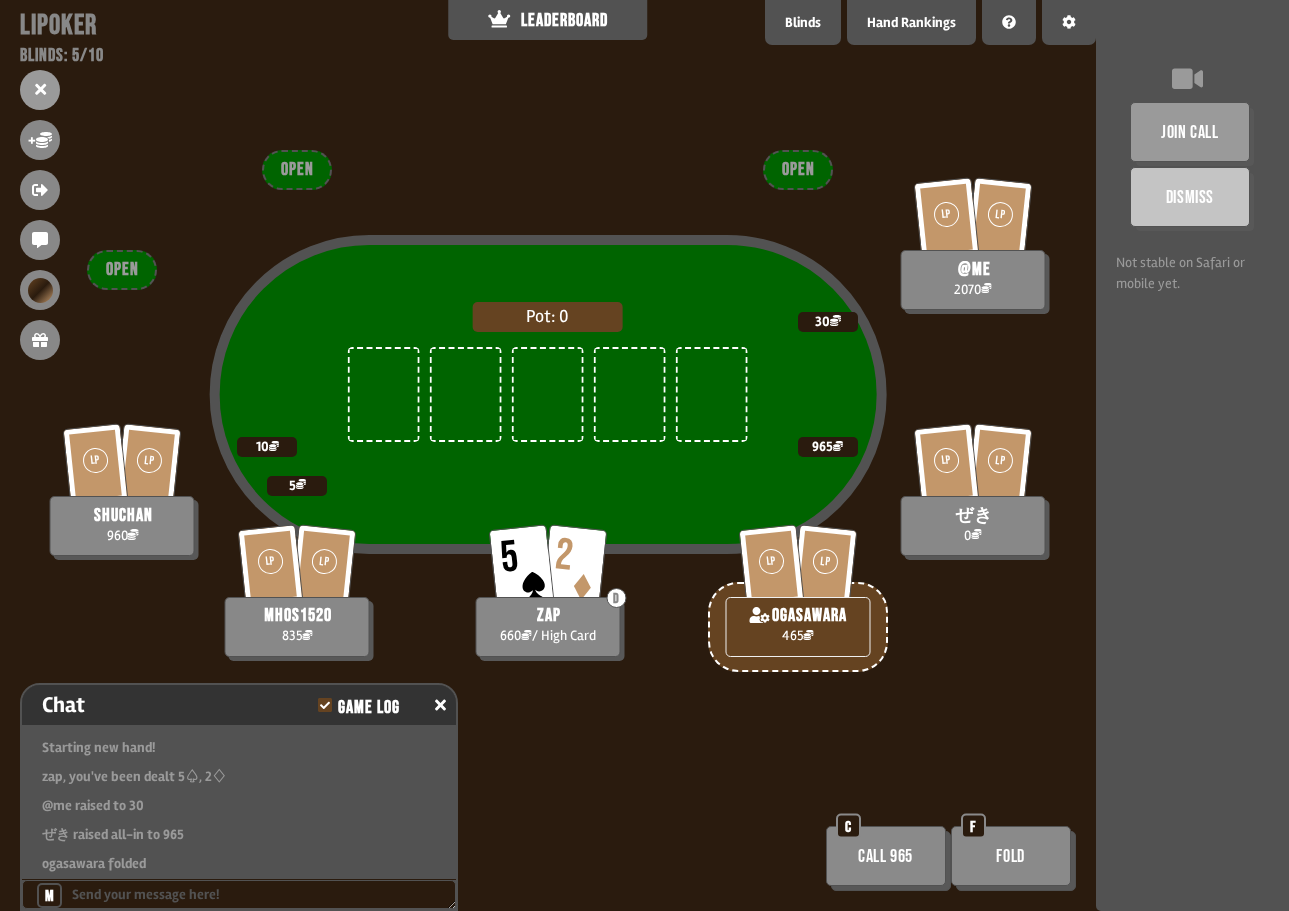 scroll, scrollTop: 2611, scrollLeft: 0, axis: vertical 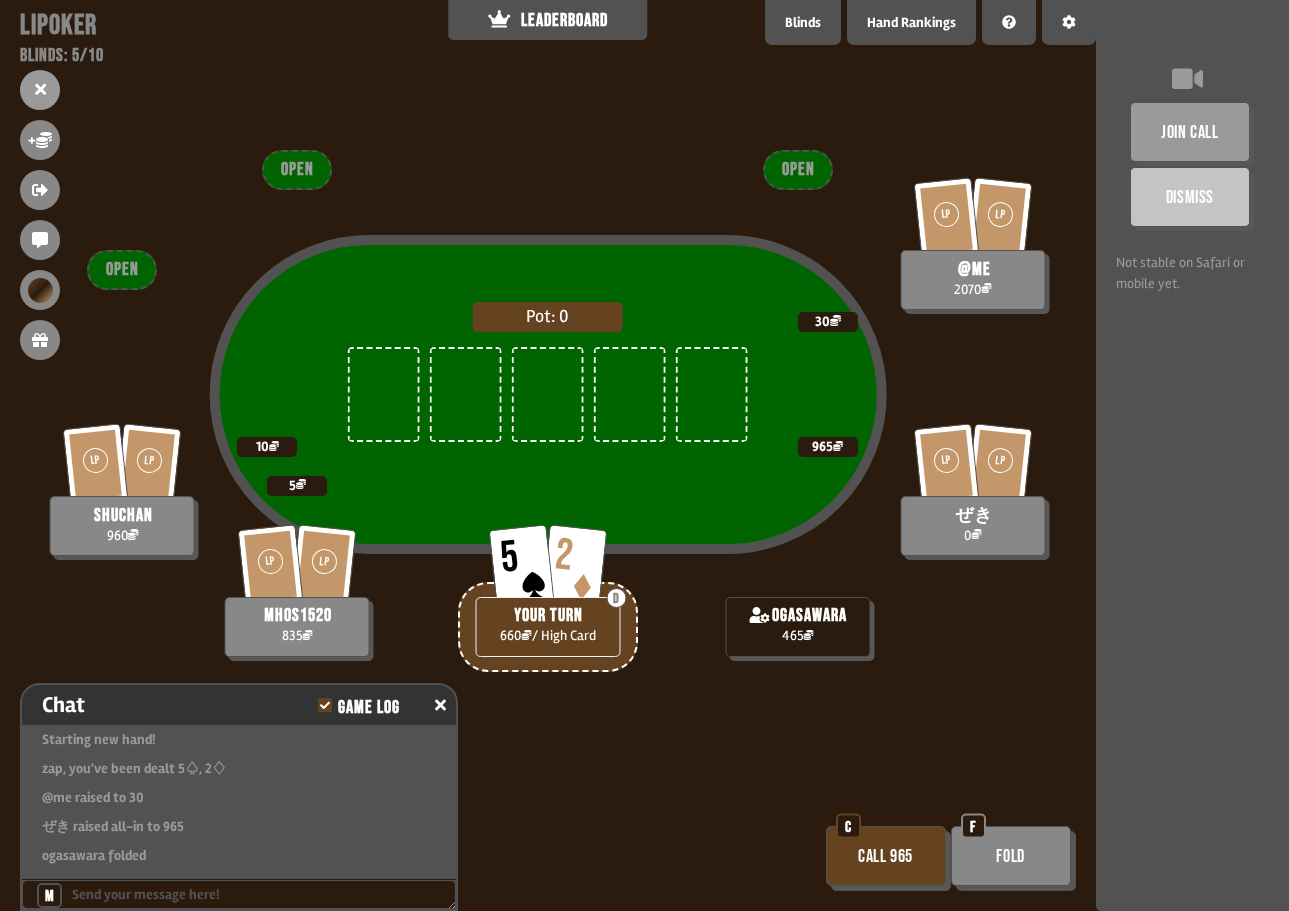 click on "Fold" at bounding box center (1011, 856) 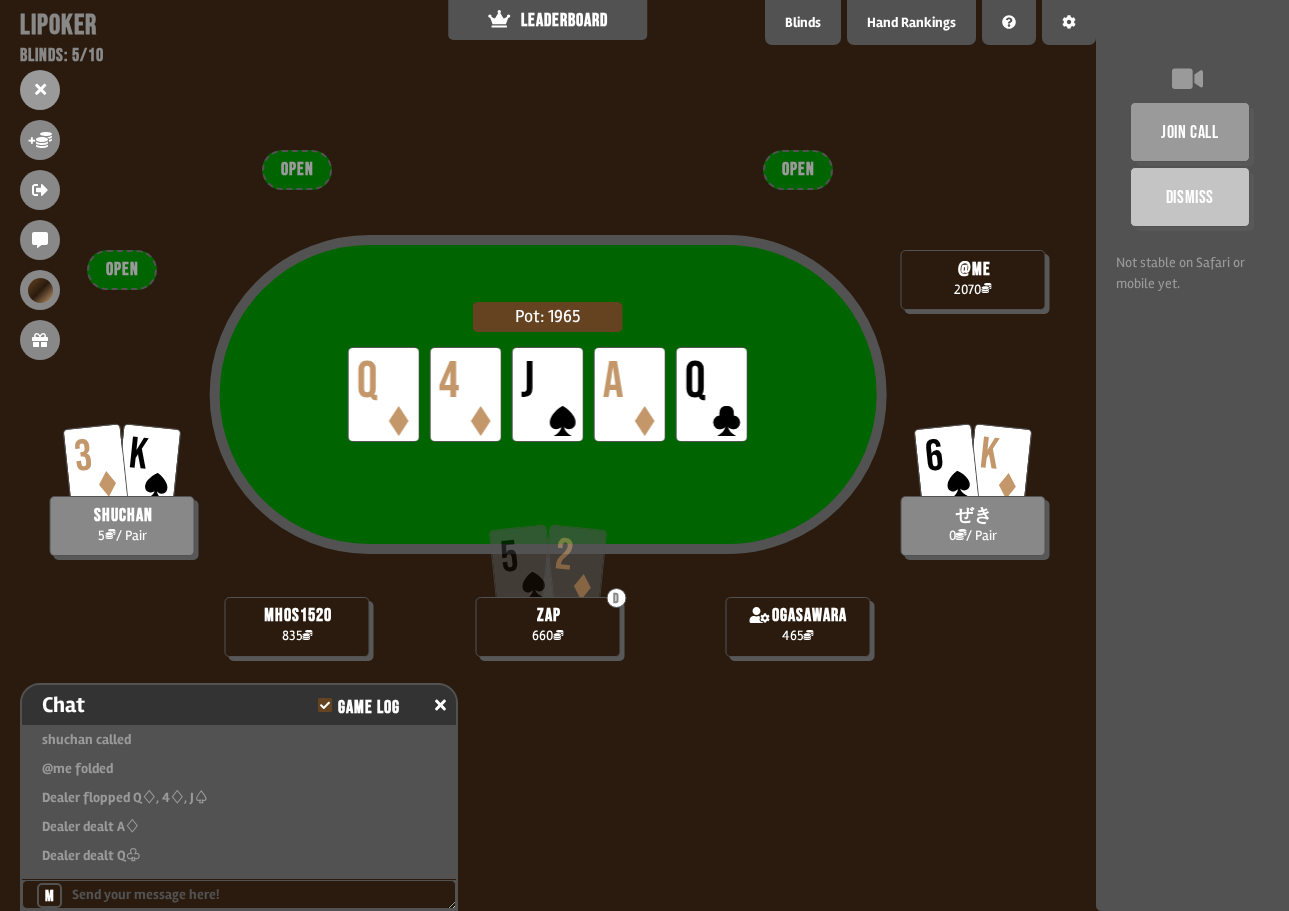 scroll, scrollTop: 2893, scrollLeft: 0, axis: vertical 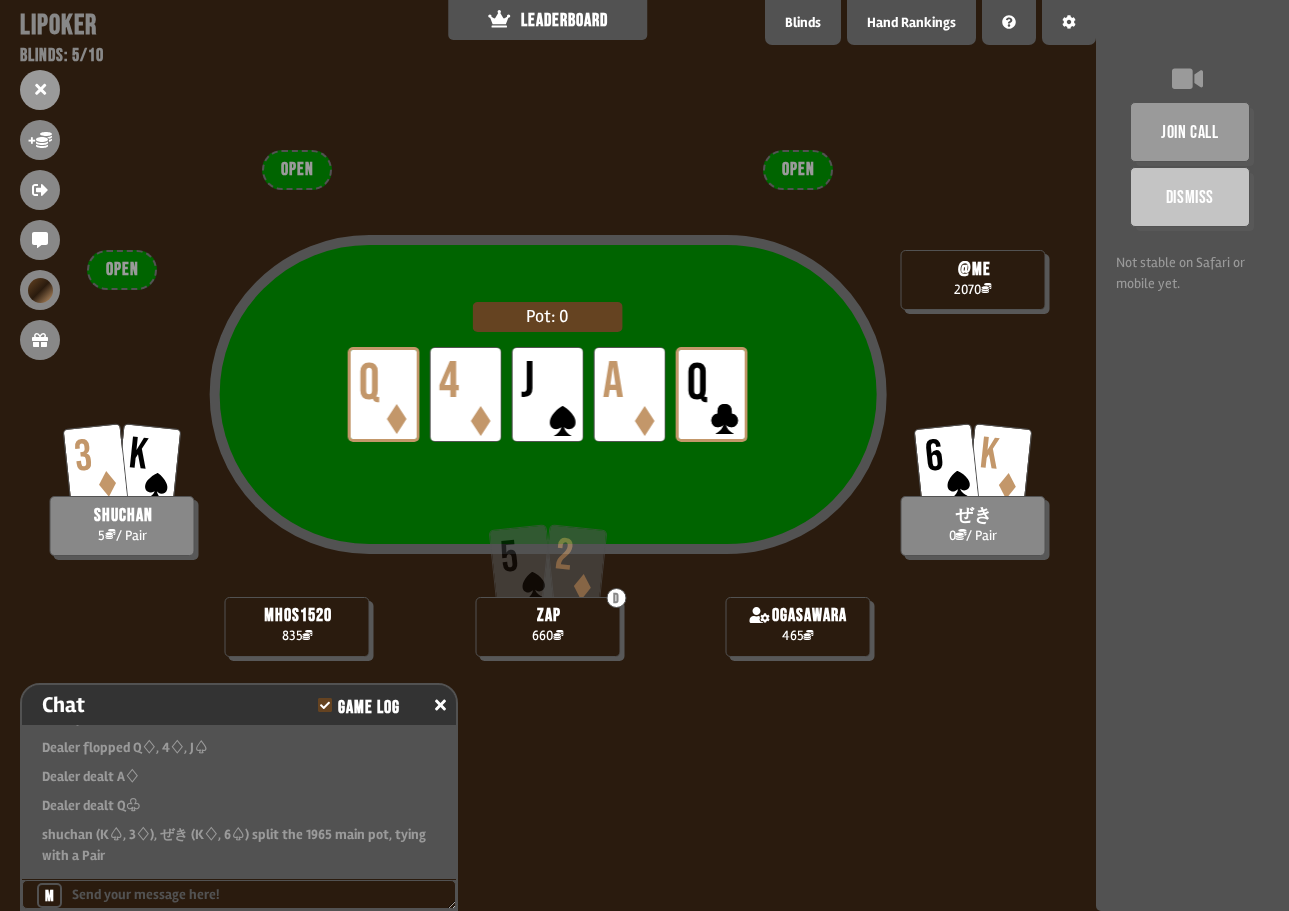 type on "**" 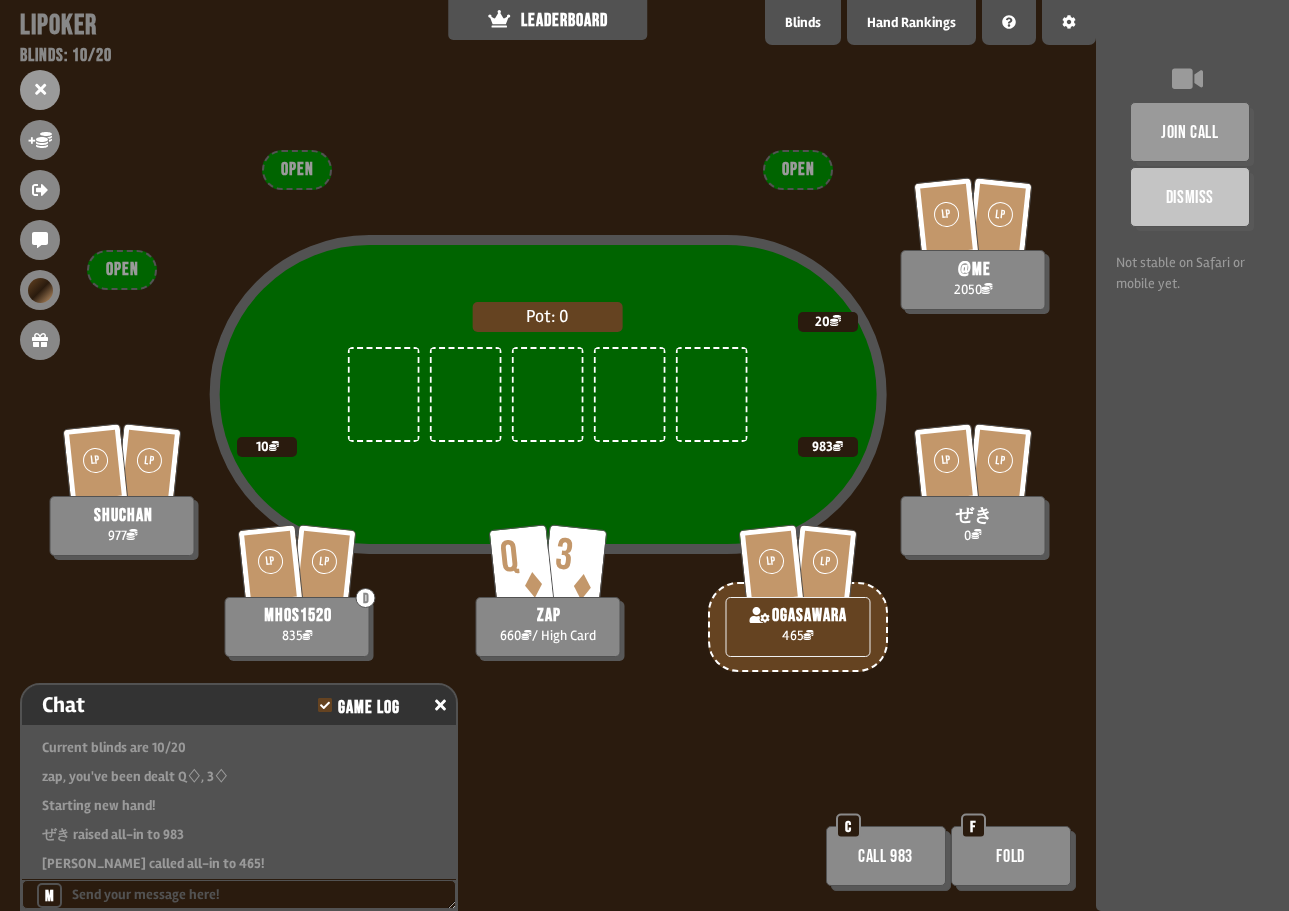 scroll, scrollTop: 3038, scrollLeft: 0, axis: vertical 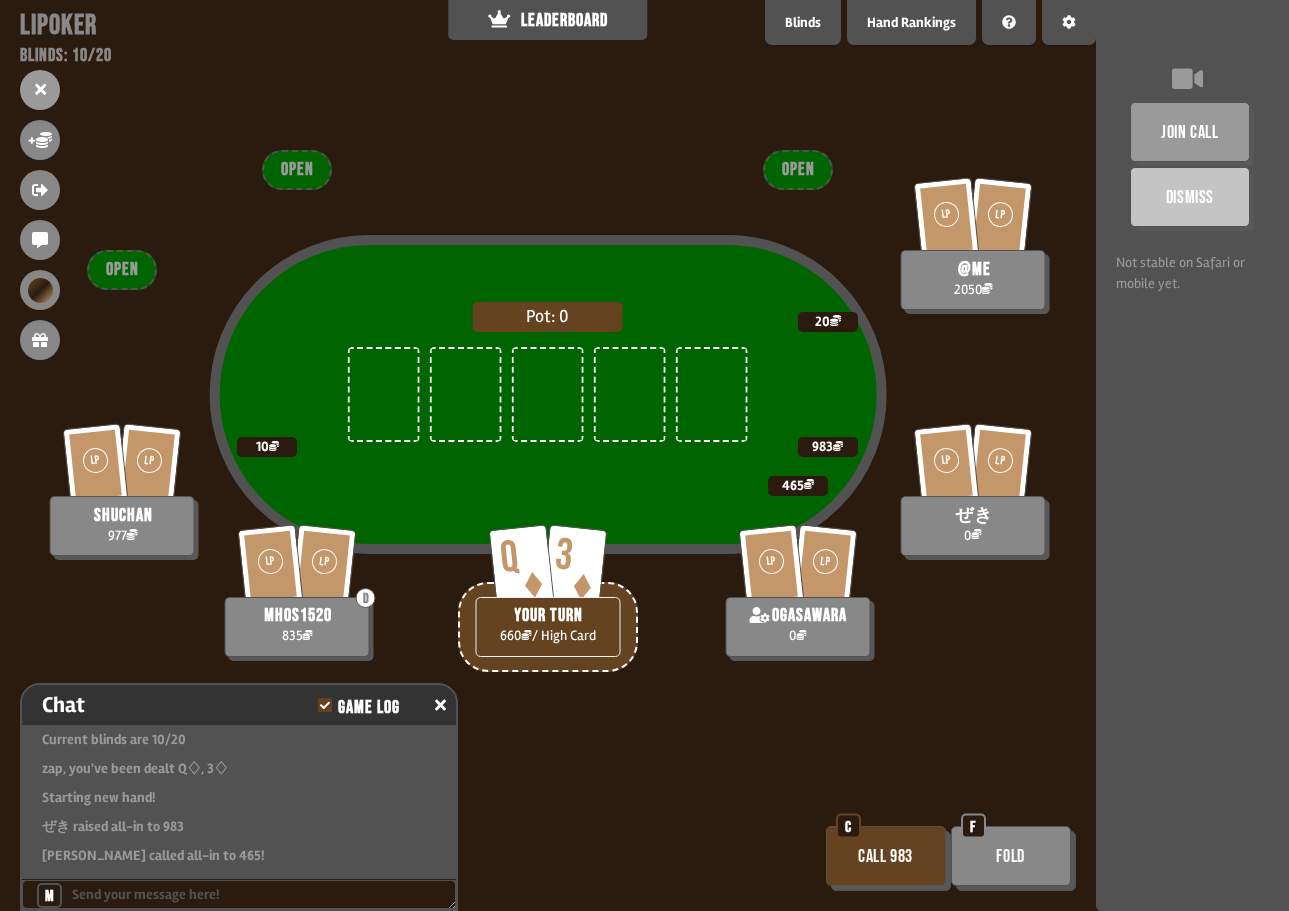 click on "Call 983" at bounding box center [886, 856] 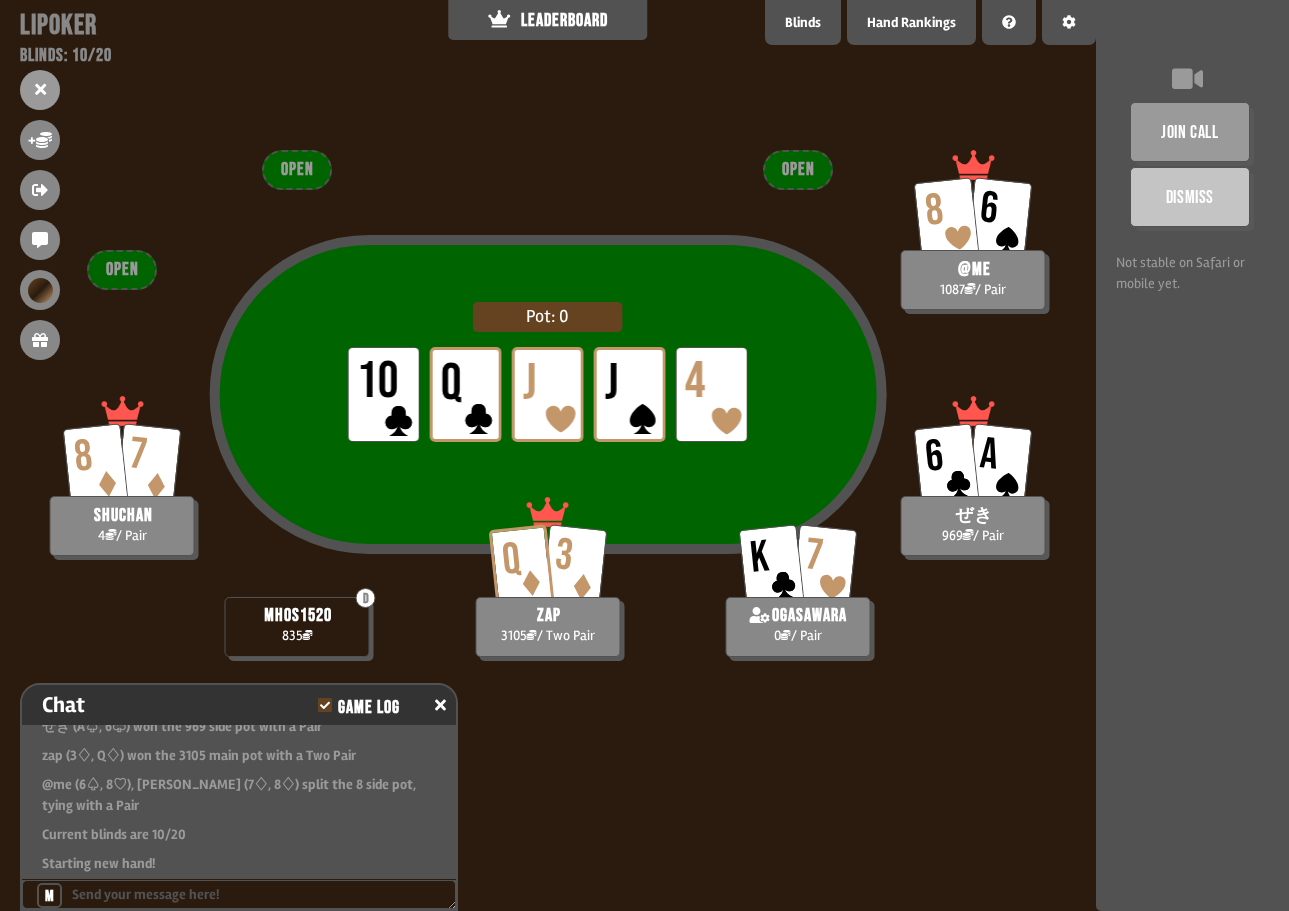 scroll, scrollTop: 3552, scrollLeft: 0, axis: vertical 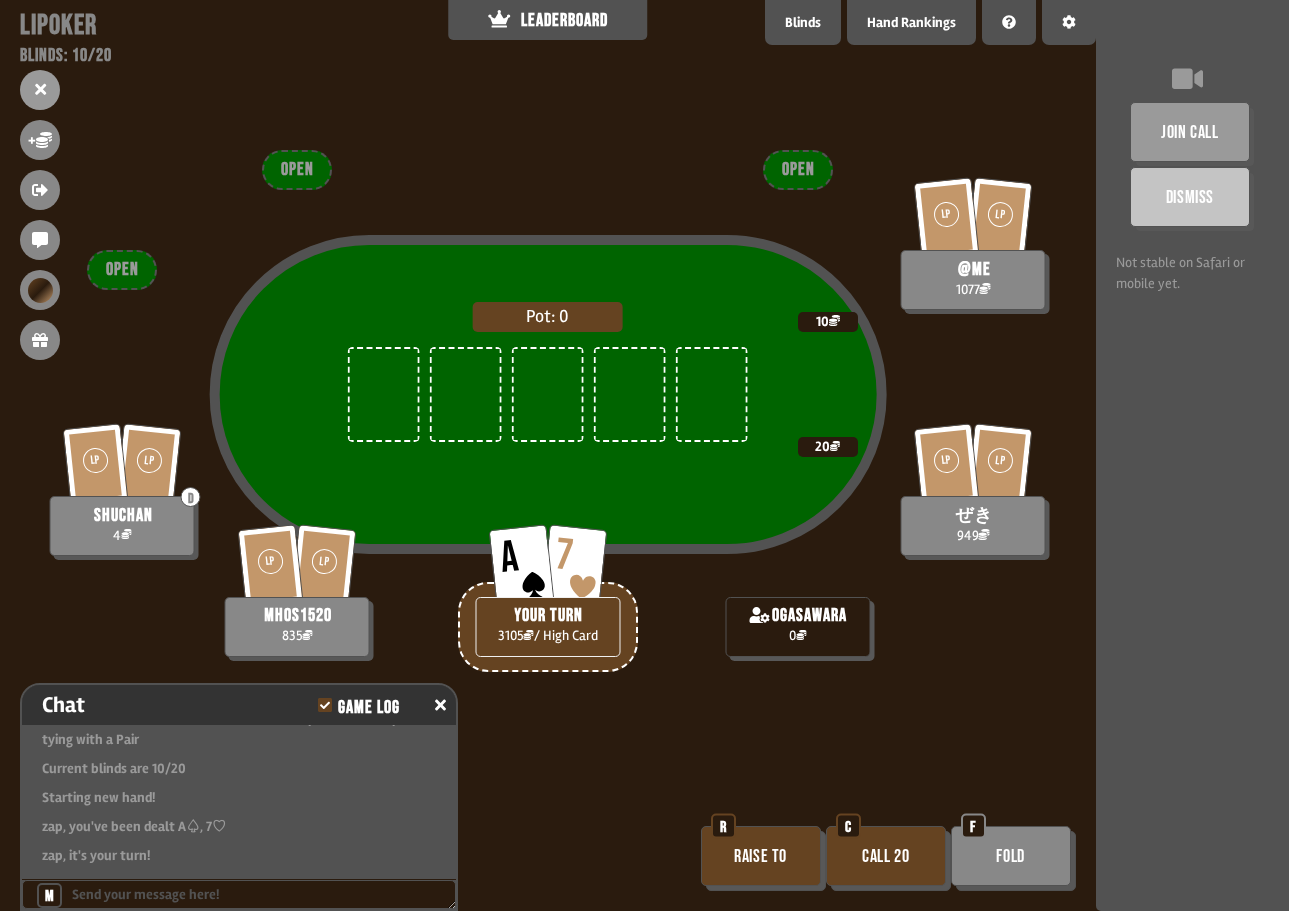 click on "Raise to" at bounding box center (761, 856) 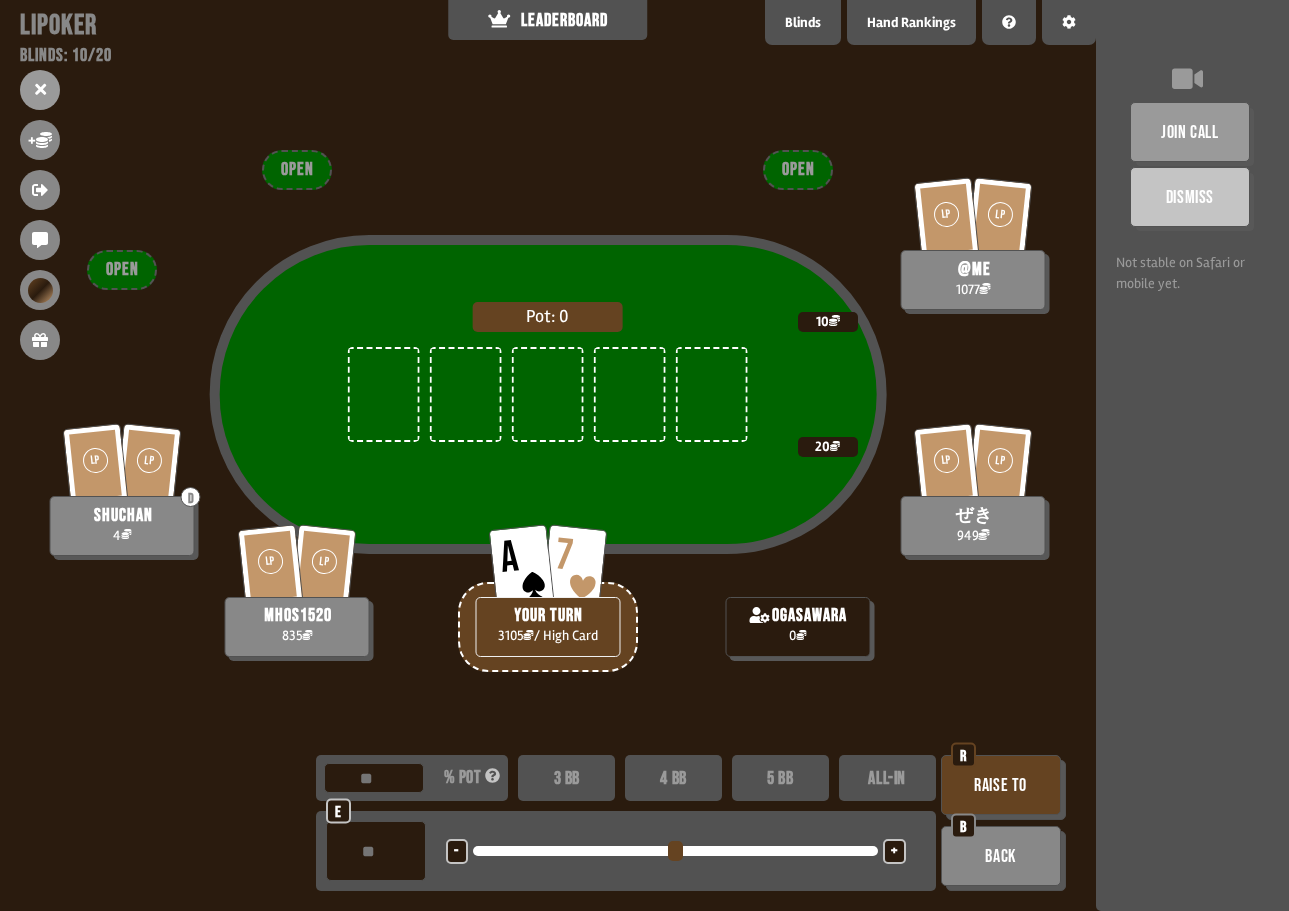 click on "ALL-IN" at bounding box center (887, 778) 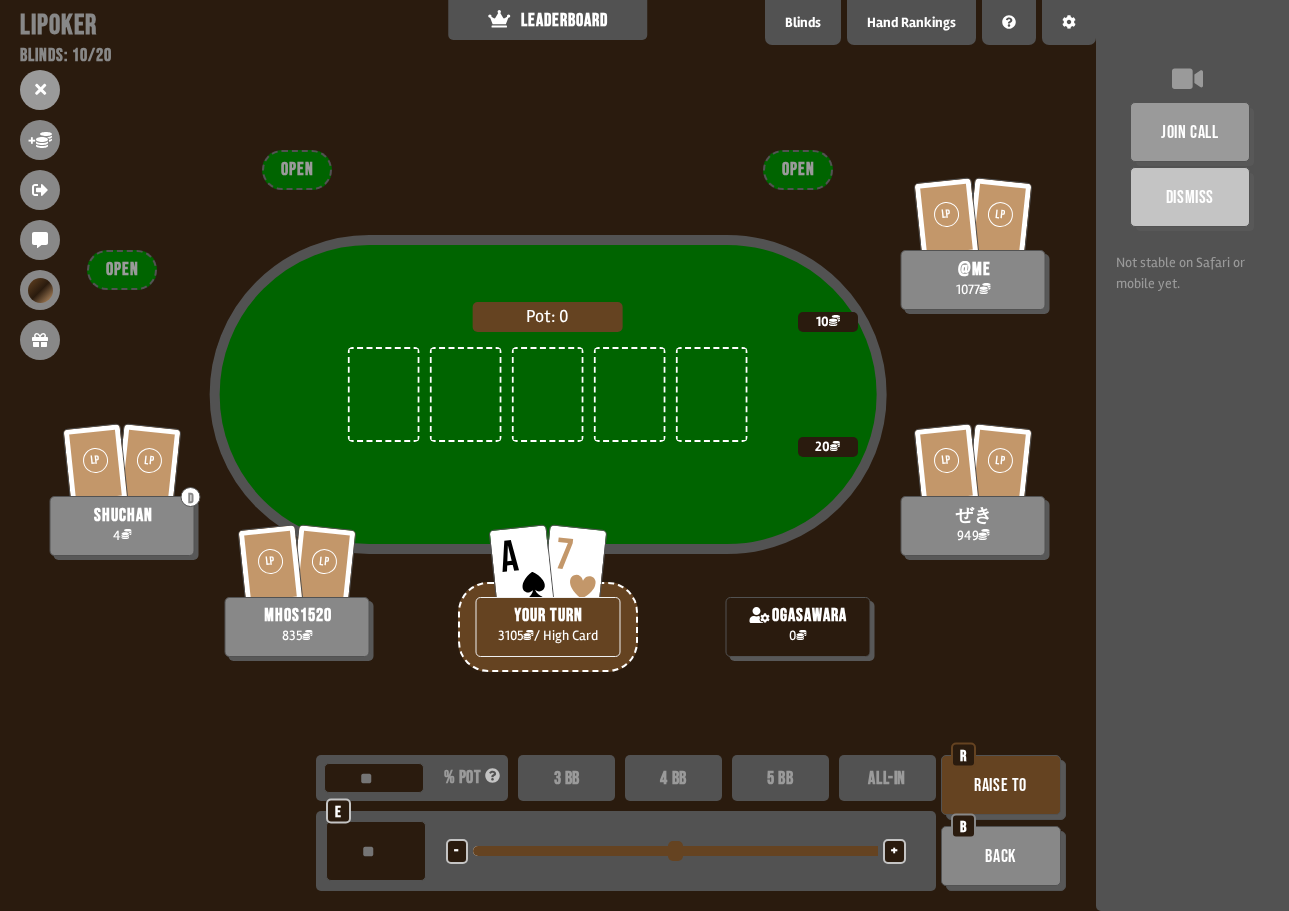 click on "Raise to" at bounding box center [1001, 785] 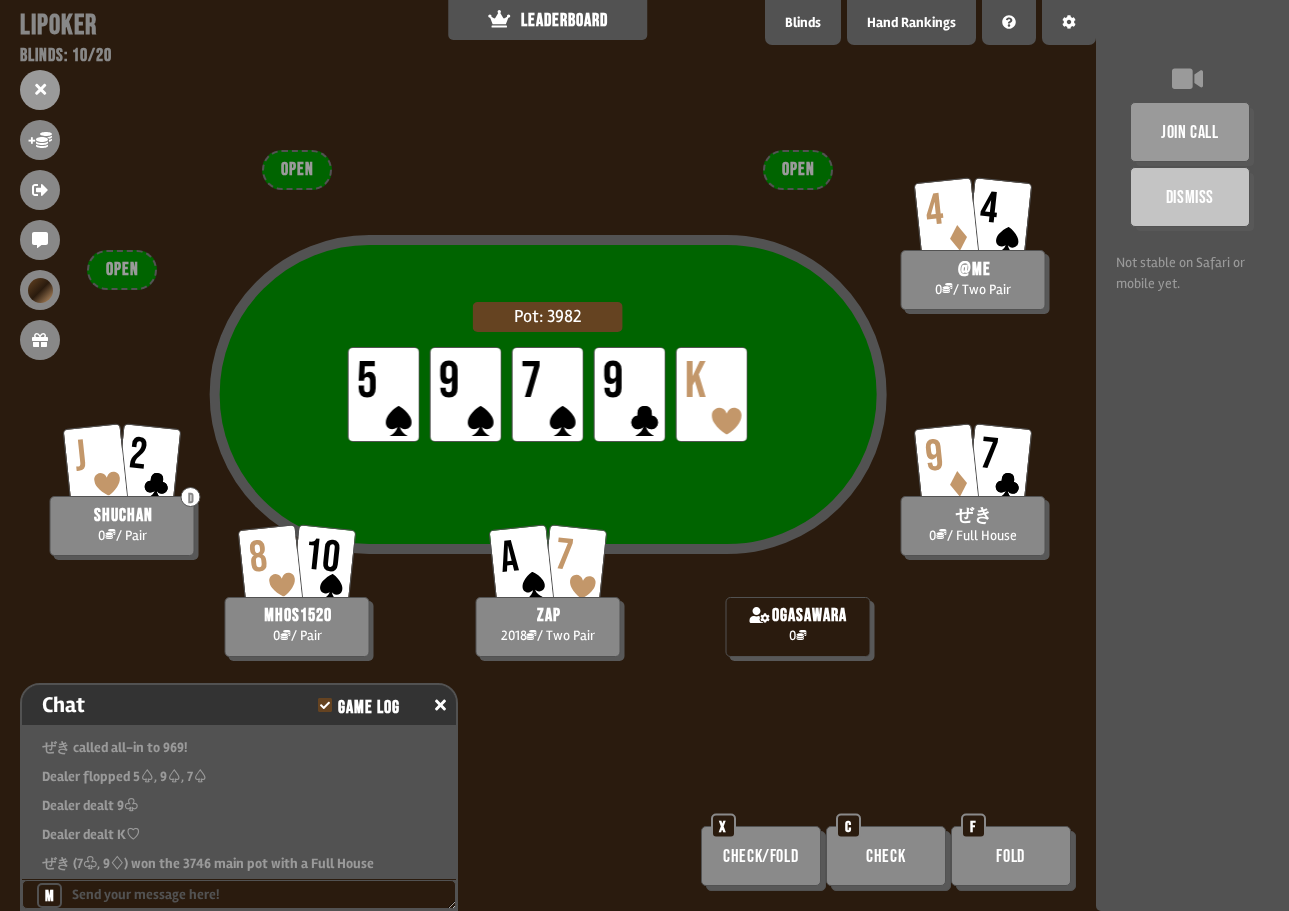 scroll, scrollTop: 3842, scrollLeft: 0, axis: vertical 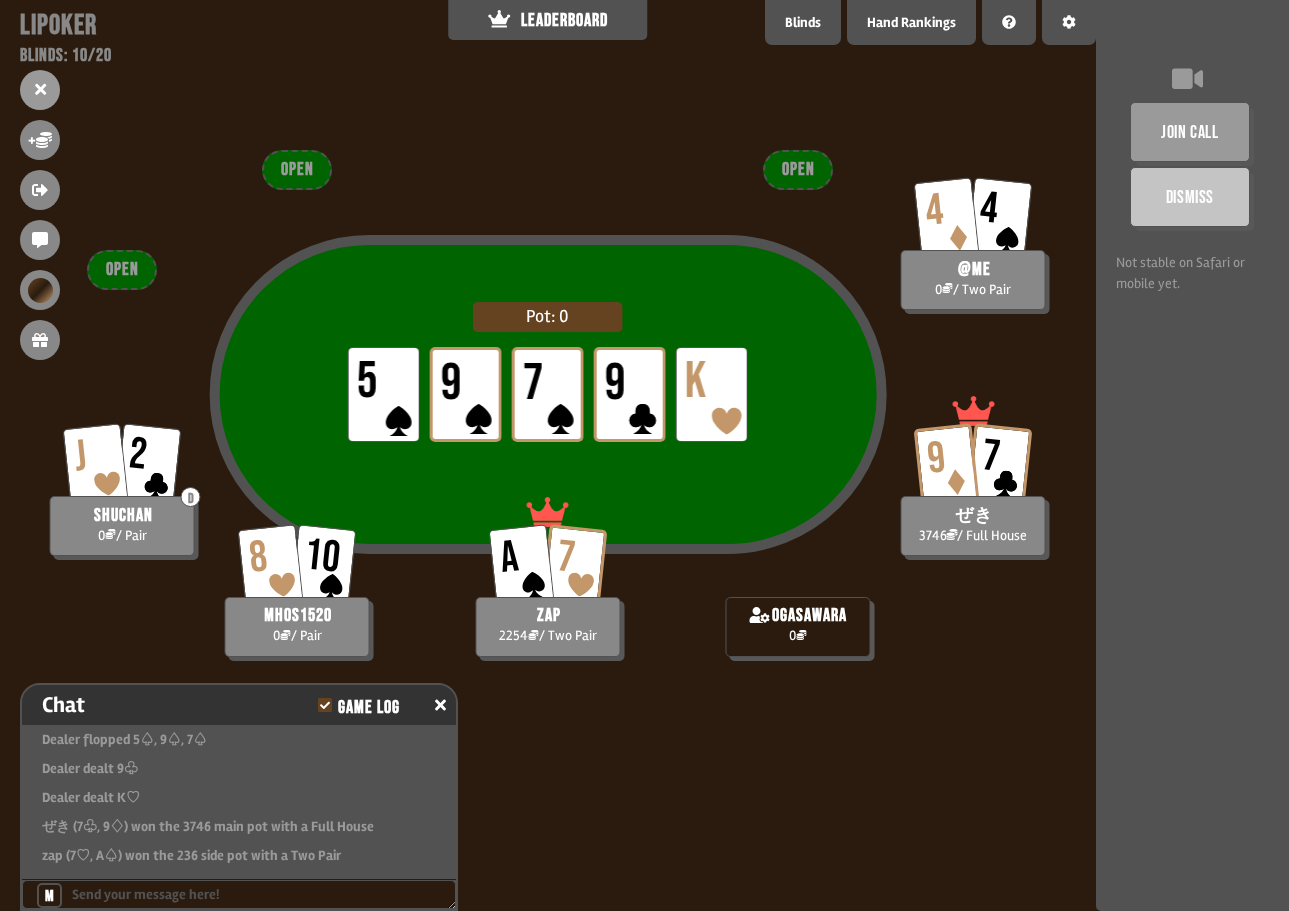 click on "LP 5 LP 9 LP 7 LP 9 LP K" at bounding box center (547, 394) 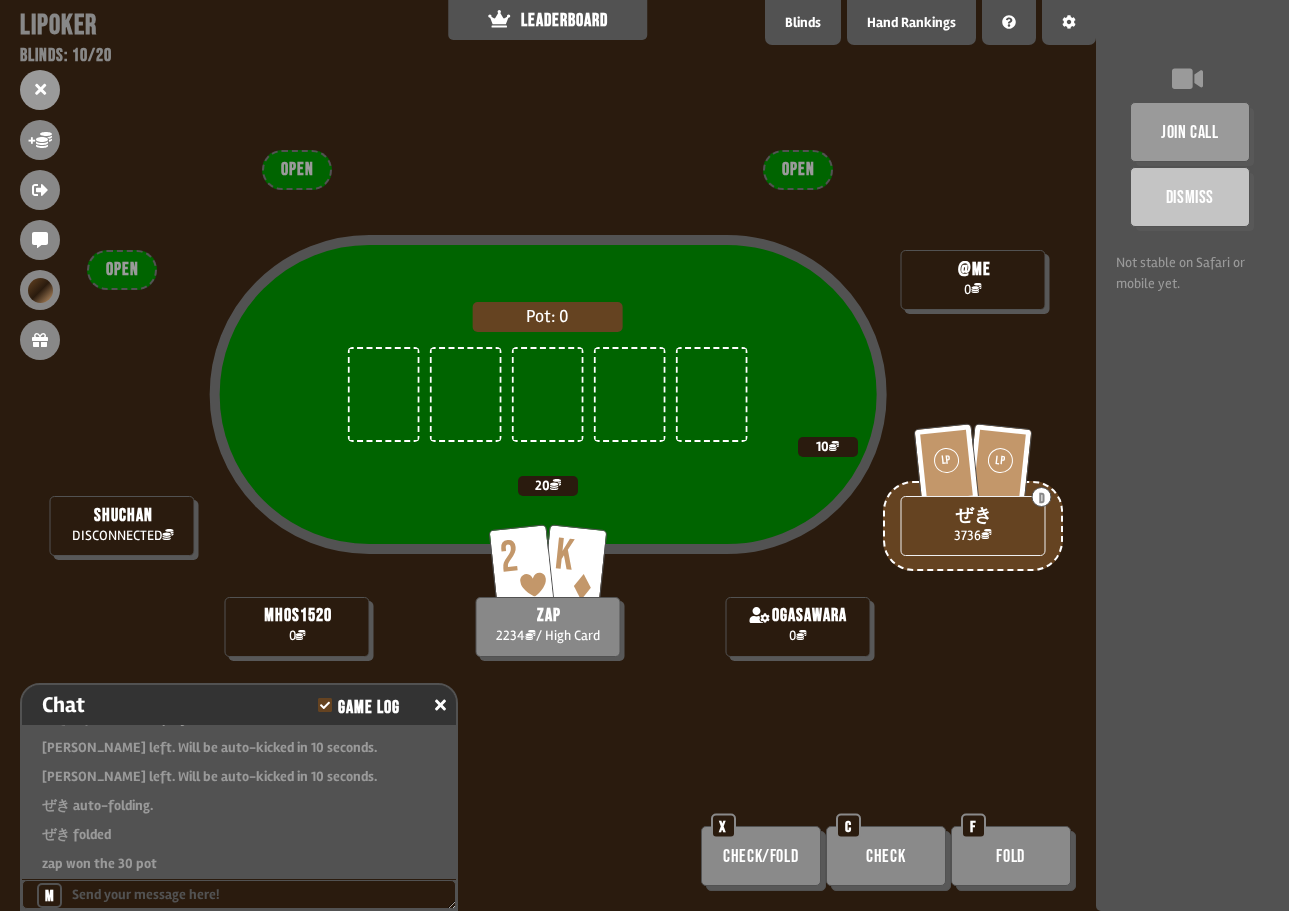 scroll, scrollTop: 4103, scrollLeft: 0, axis: vertical 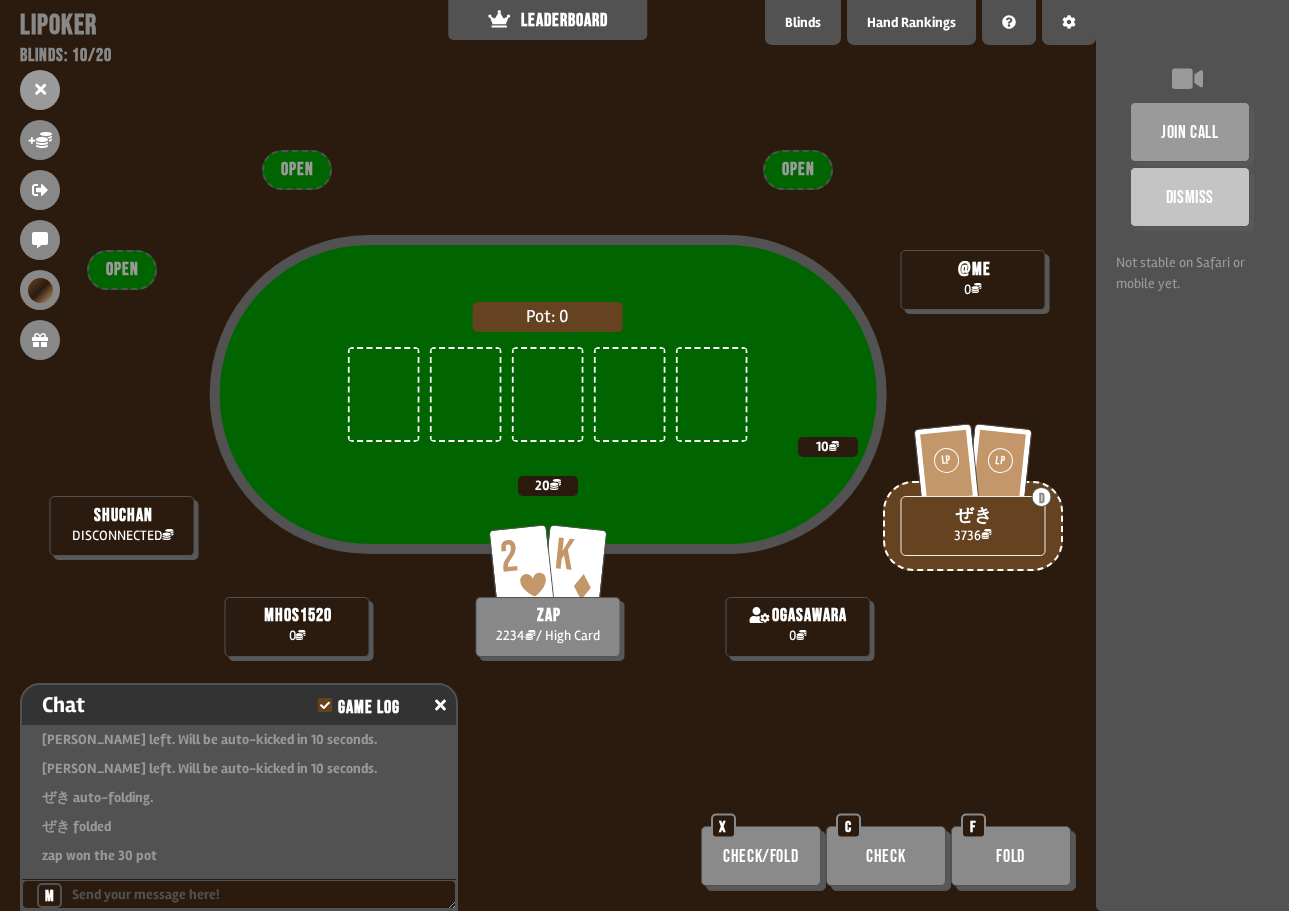 click at bounding box center [547, 394] 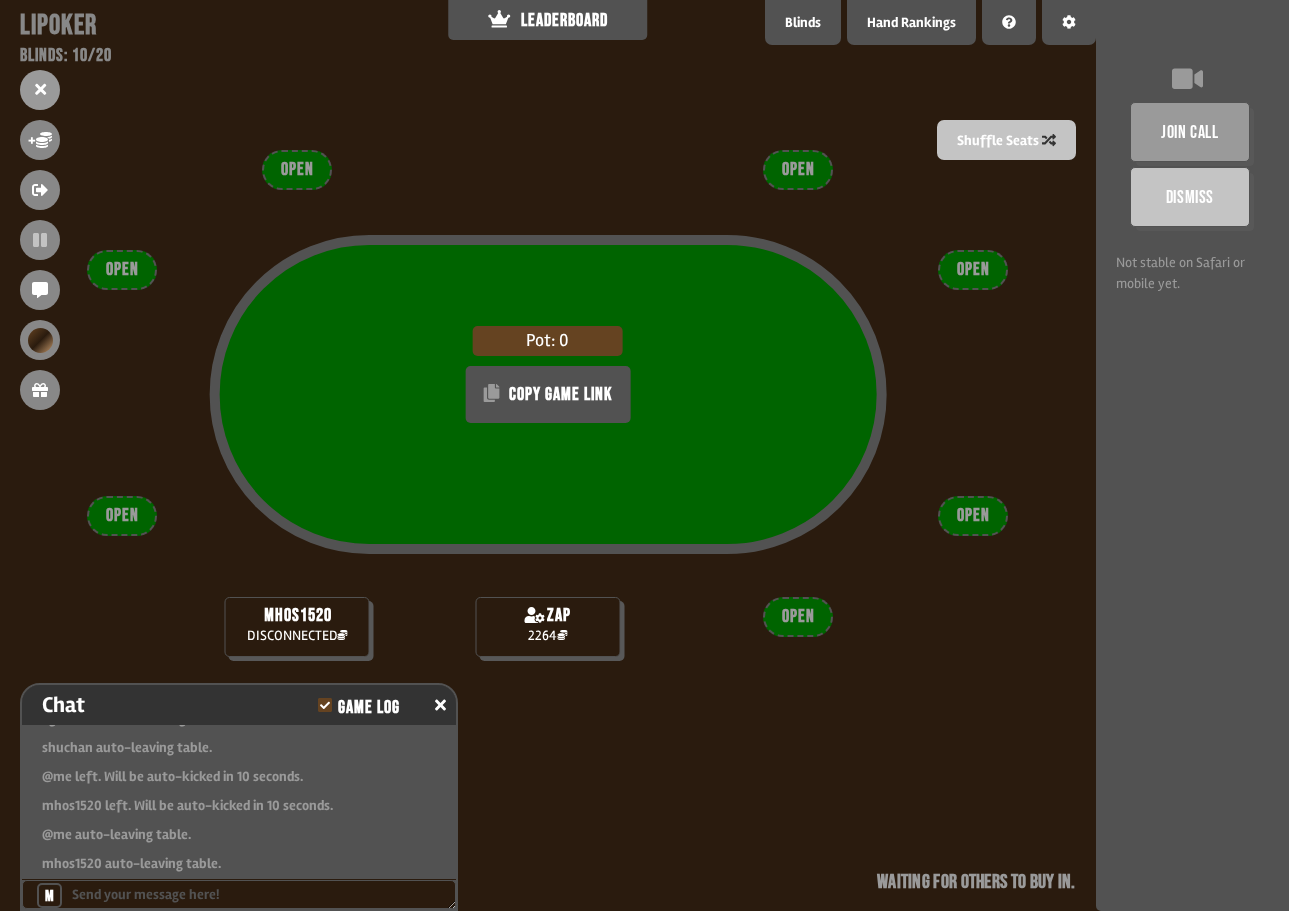scroll, scrollTop: 4364, scrollLeft: 0, axis: vertical 